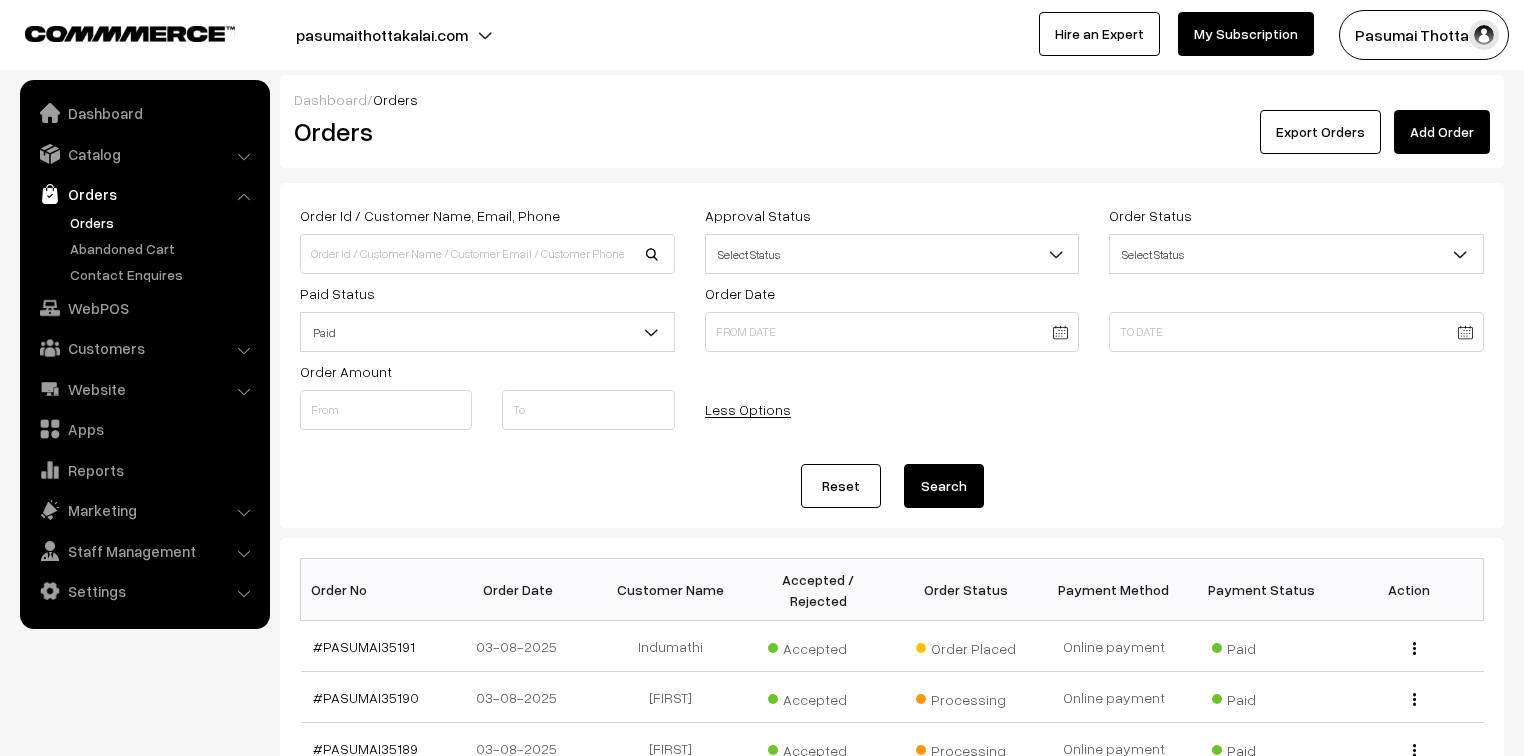 scroll, scrollTop: 80, scrollLeft: 0, axis: vertical 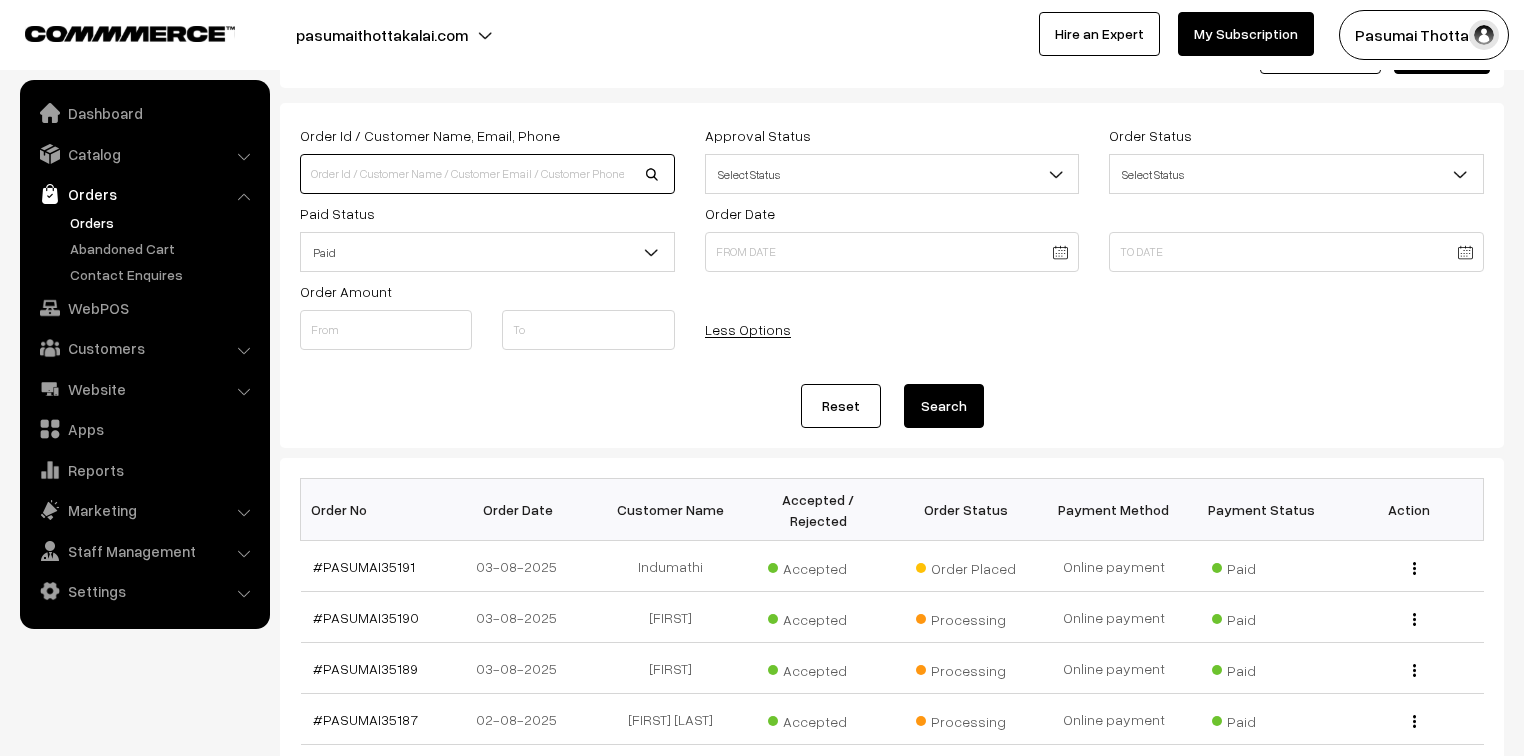 click at bounding box center [487, 174] 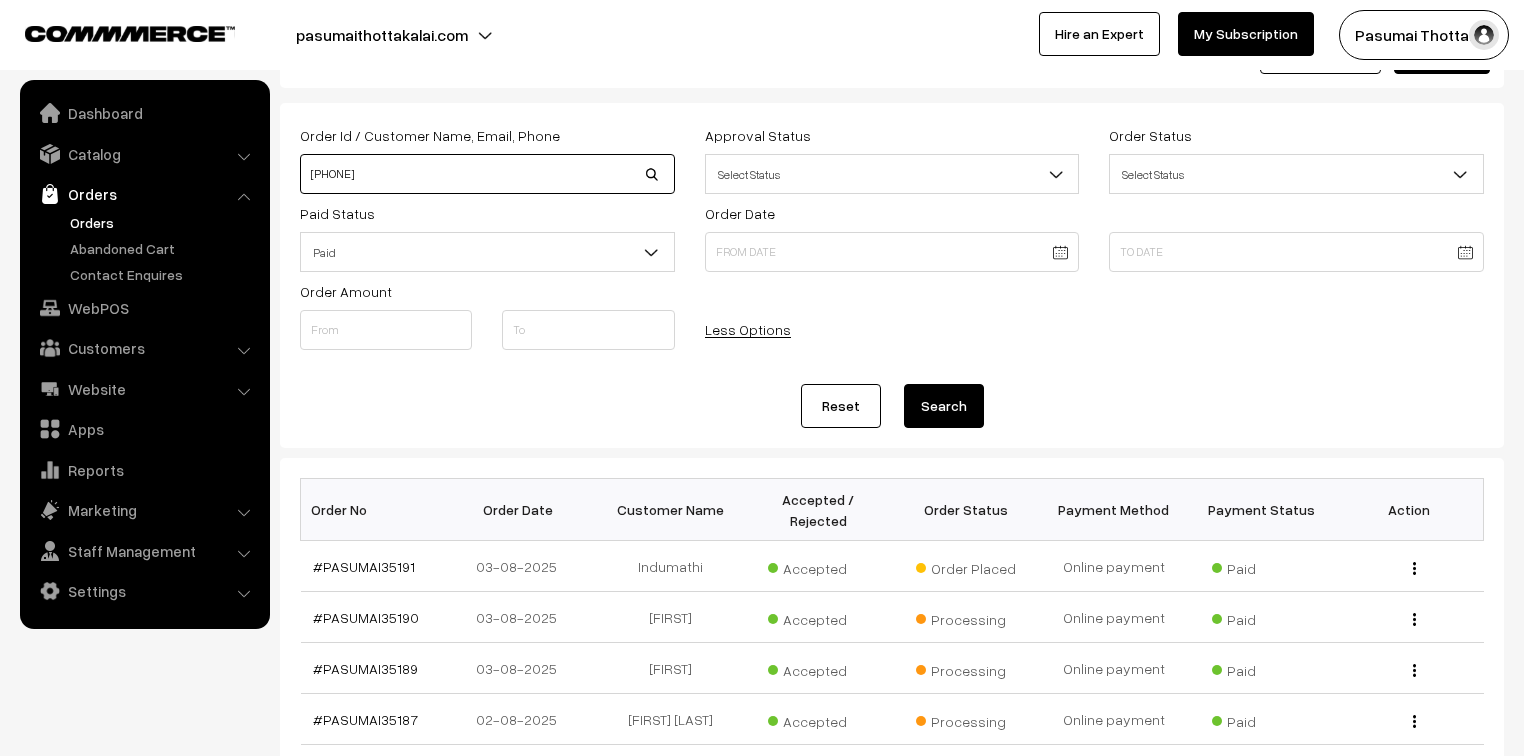 type on "9445416190" 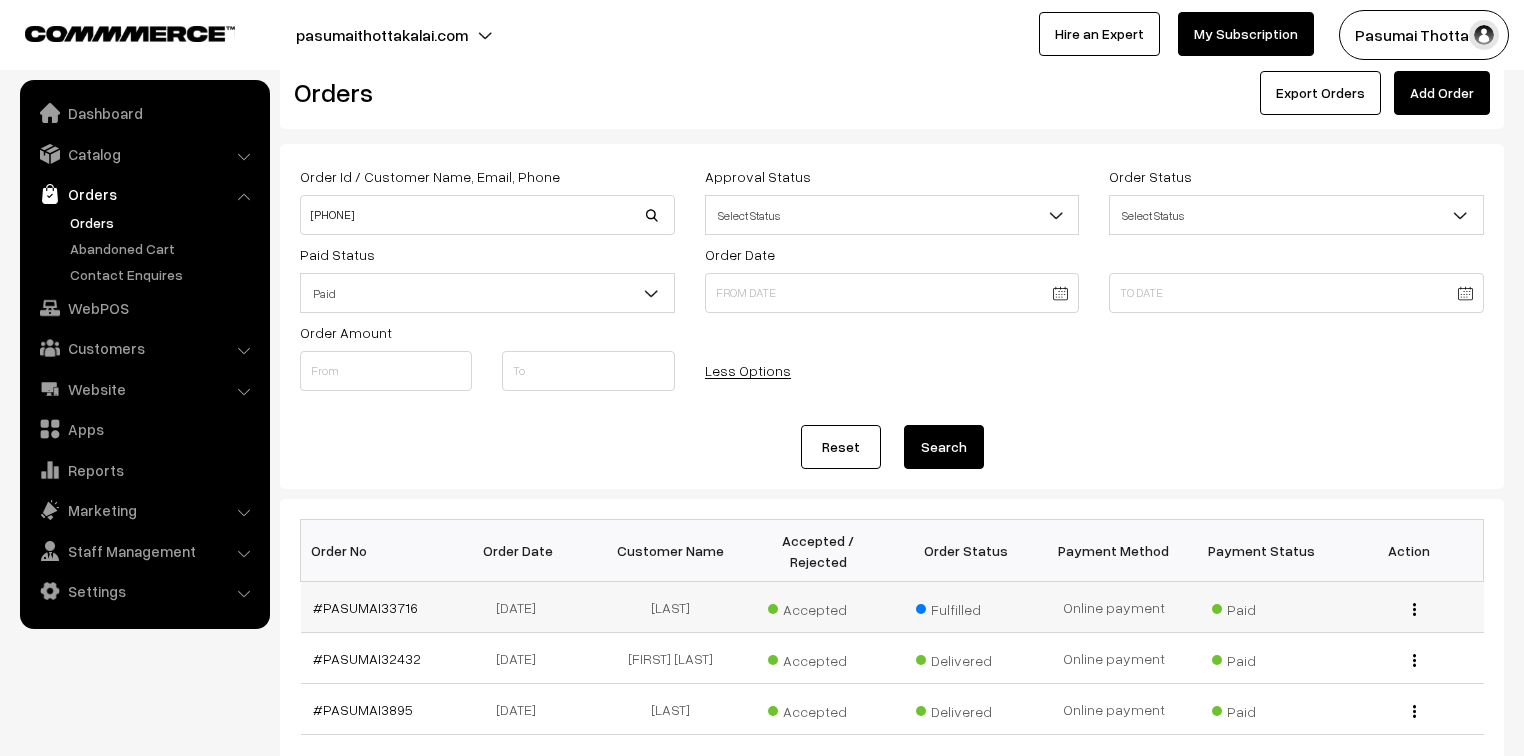 scroll, scrollTop: 0, scrollLeft: 0, axis: both 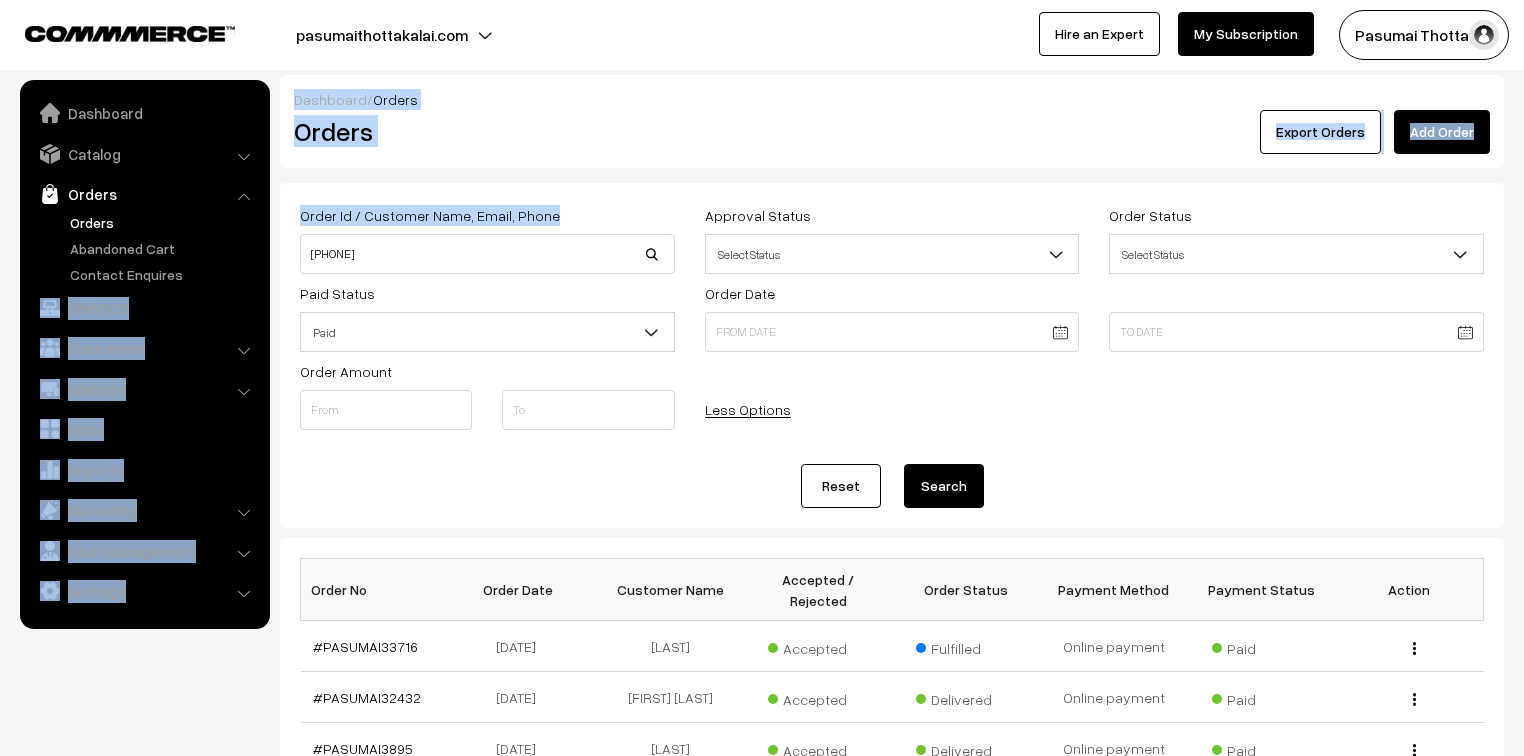 drag, startPoint x: 486, startPoint y: 230, endPoint x: 300, endPoint y: 260, distance: 188.40382 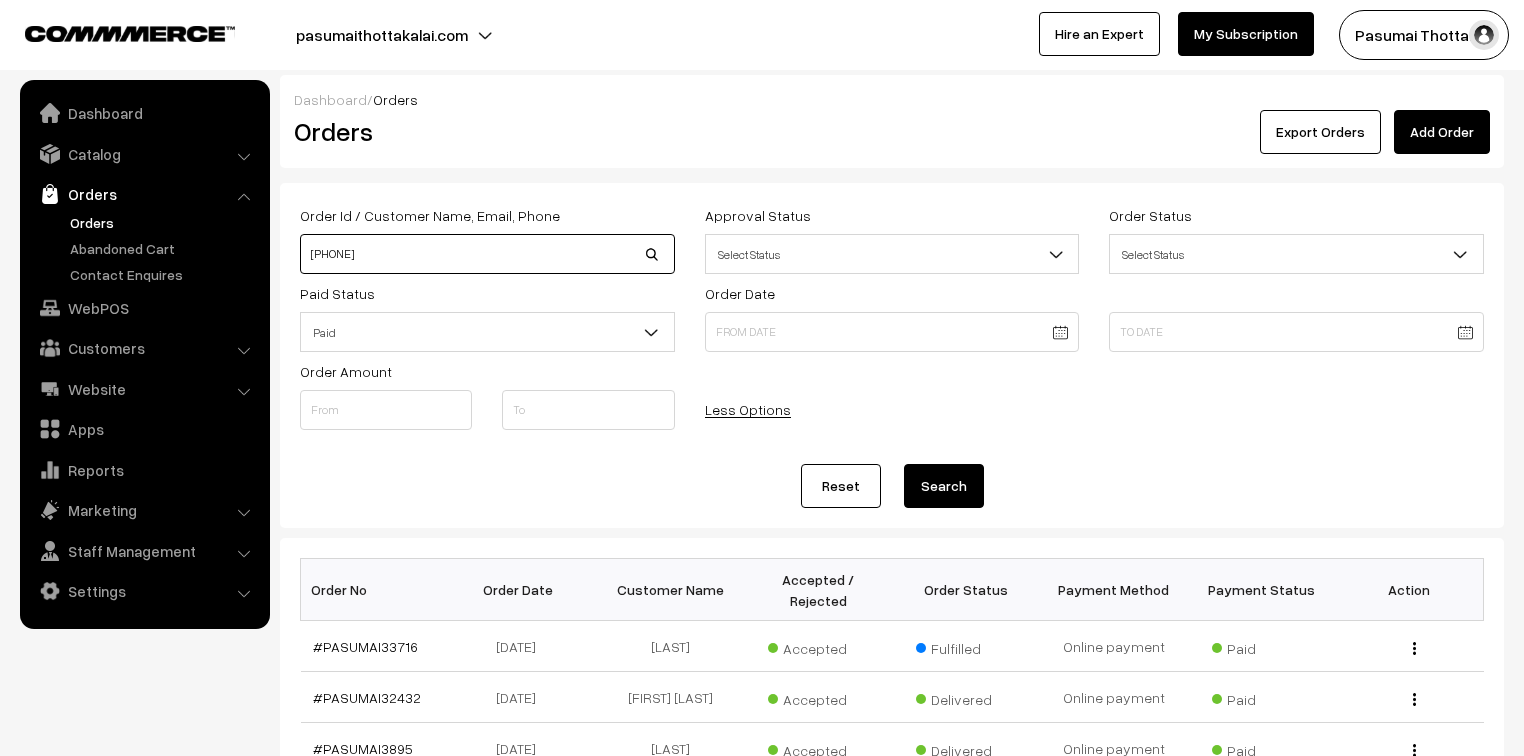 click on "9445416190" at bounding box center (487, 254) 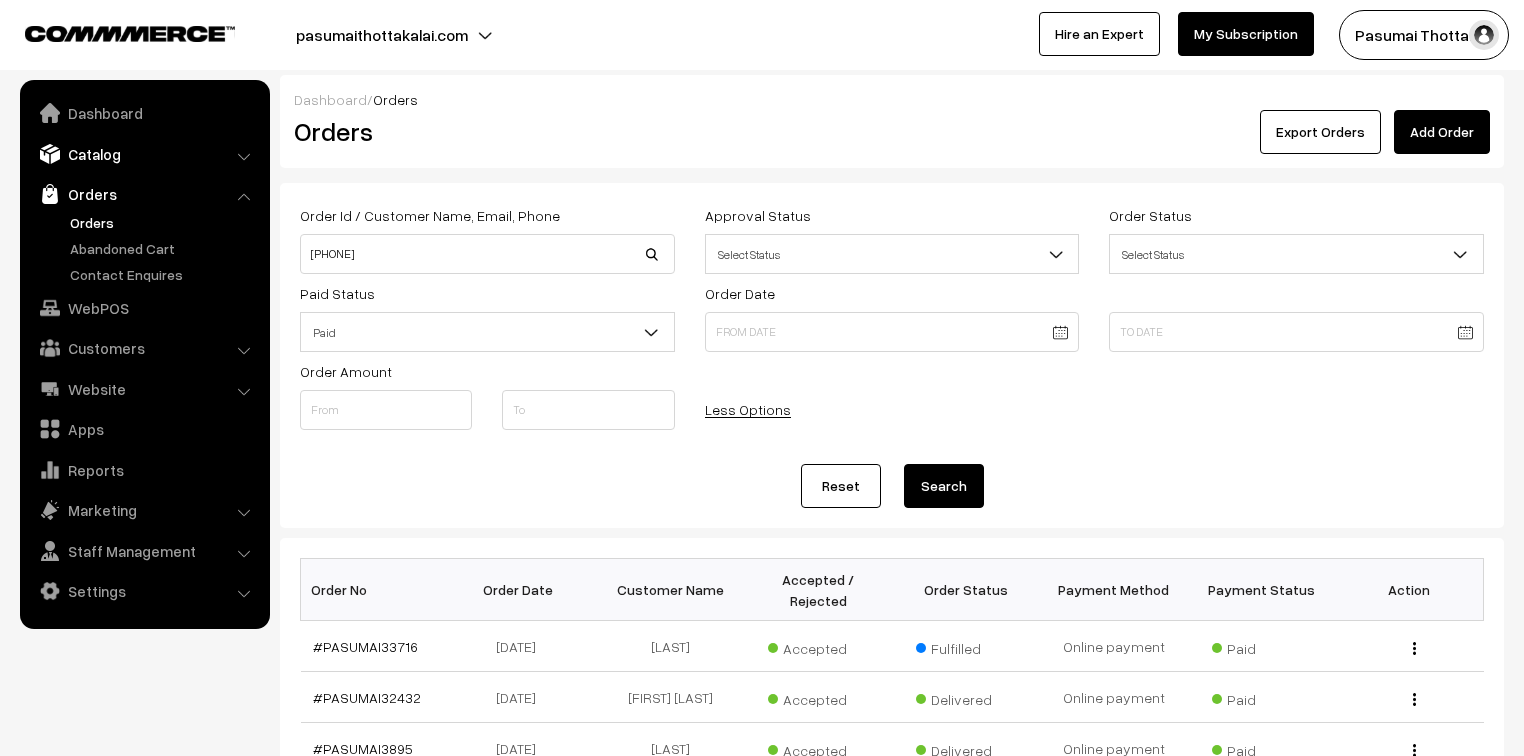click on "Catalog" at bounding box center [144, 154] 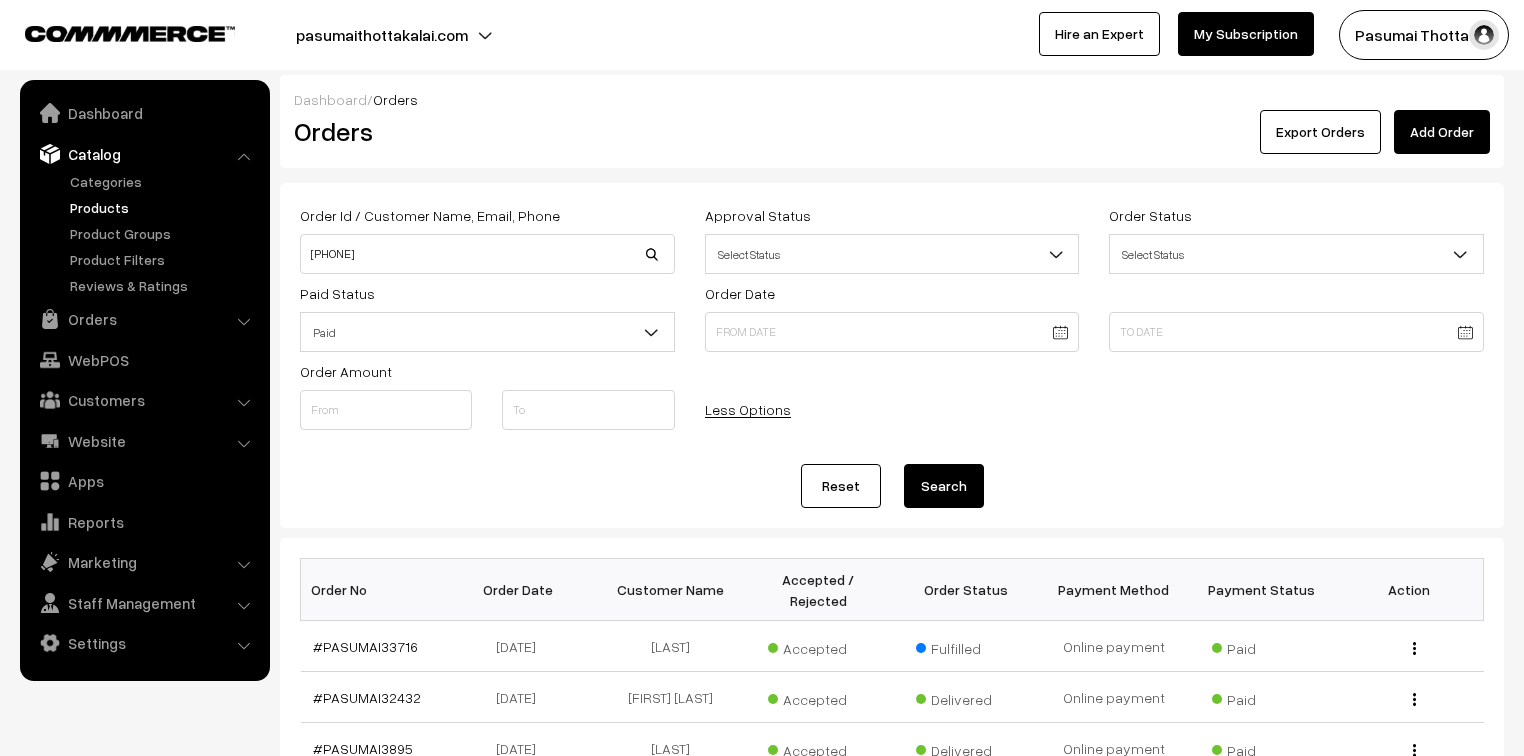 click on "Products" at bounding box center [164, 207] 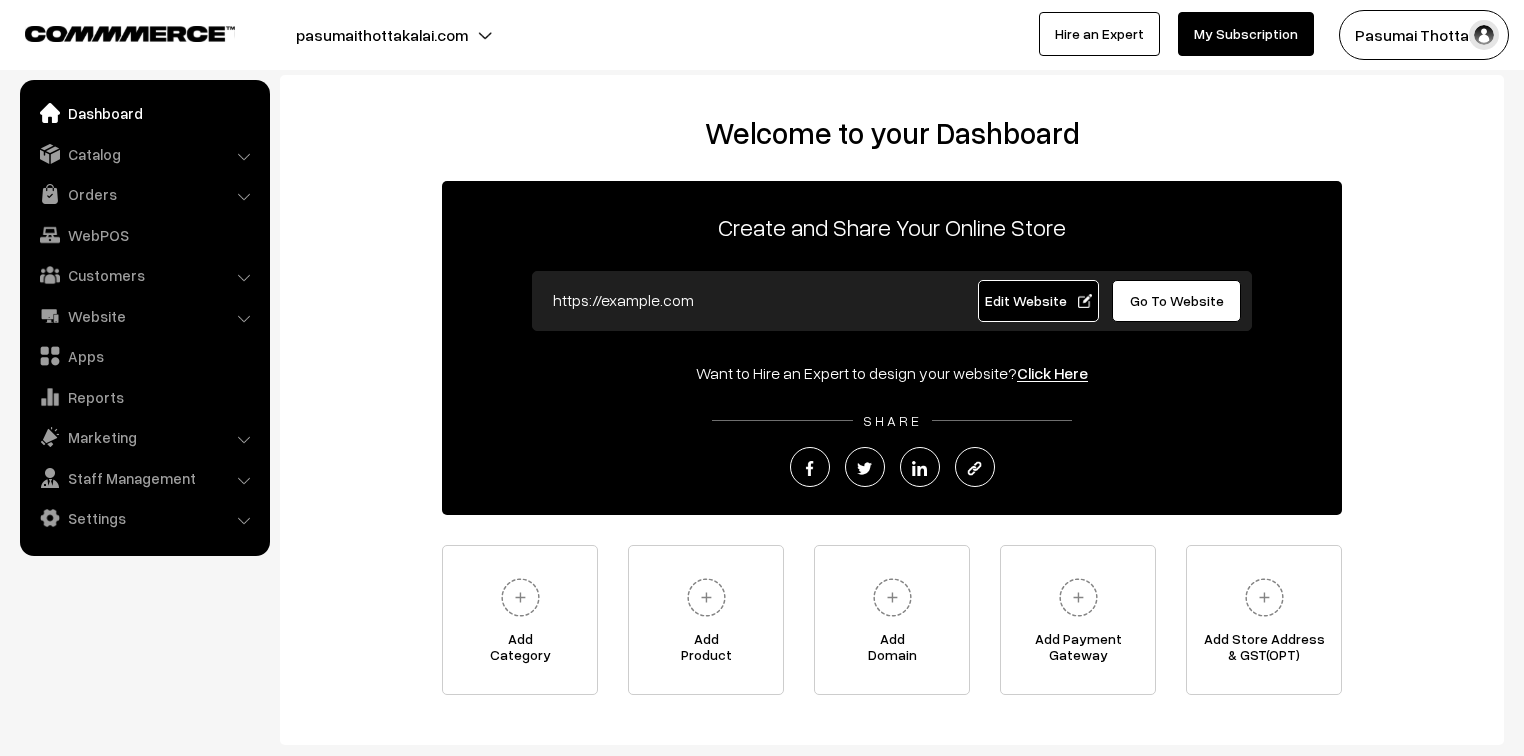 scroll, scrollTop: 0, scrollLeft: 0, axis: both 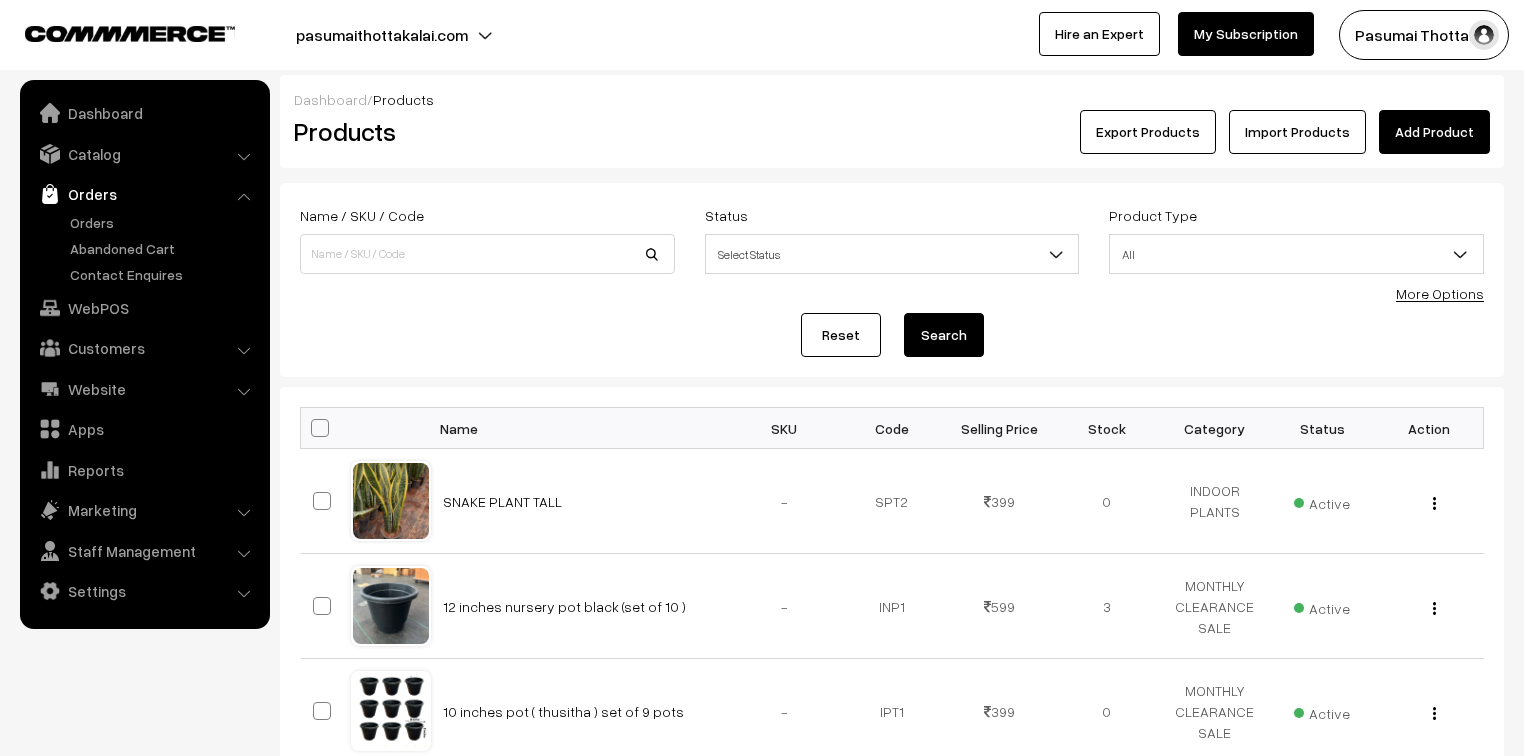 click on "Orders" at bounding box center (144, 194) 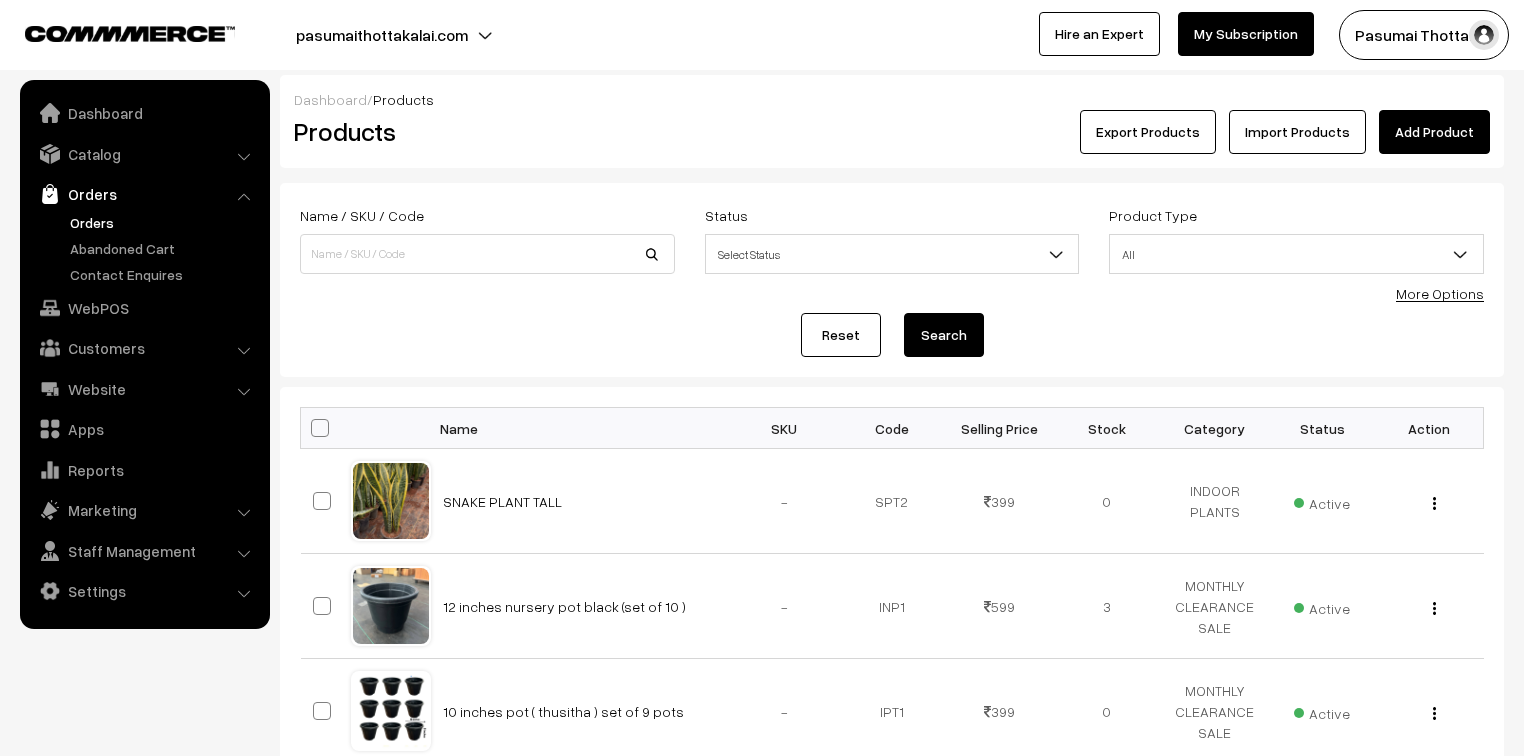 click on "Orders" at bounding box center (164, 222) 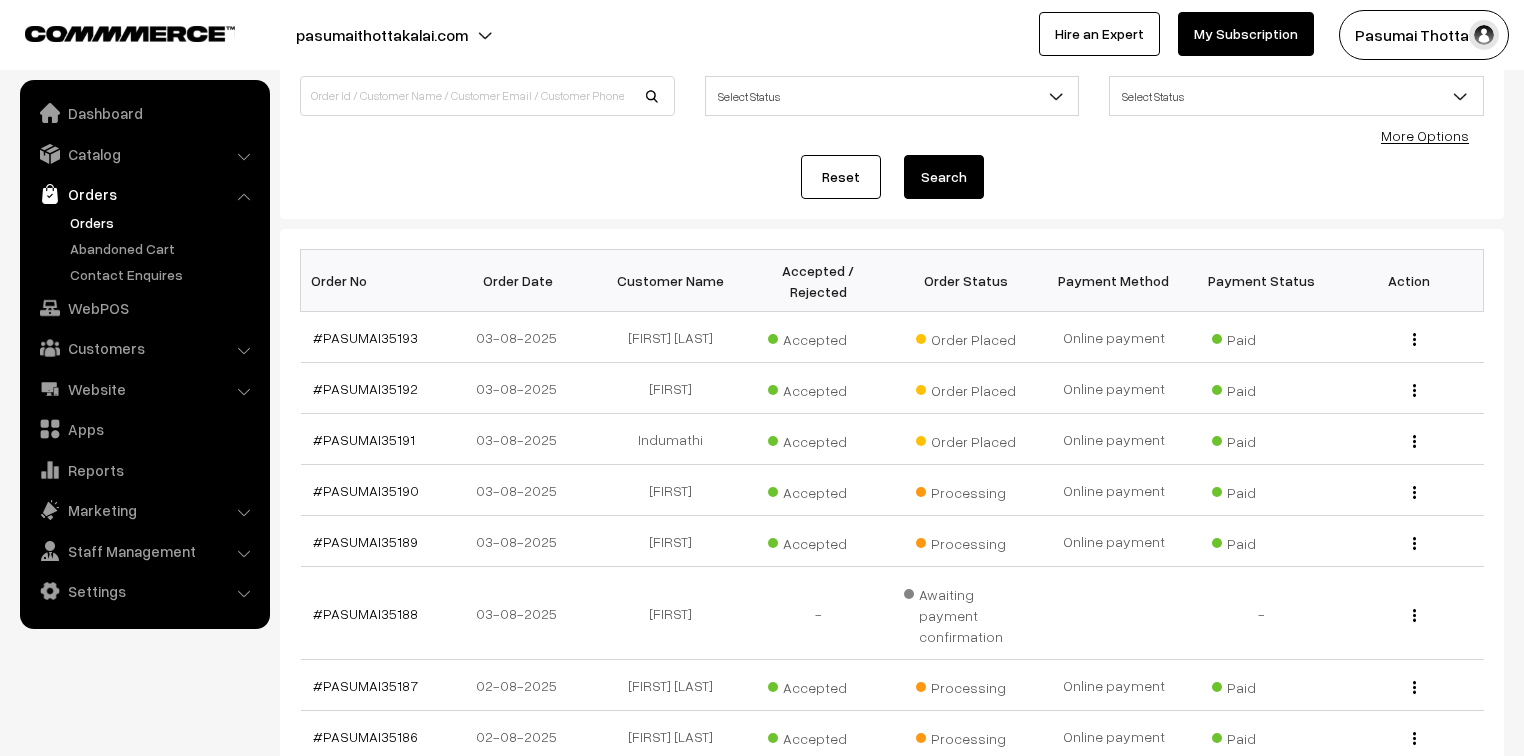 scroll, scrollTop: 0, scrollLeft: 0, axis: both 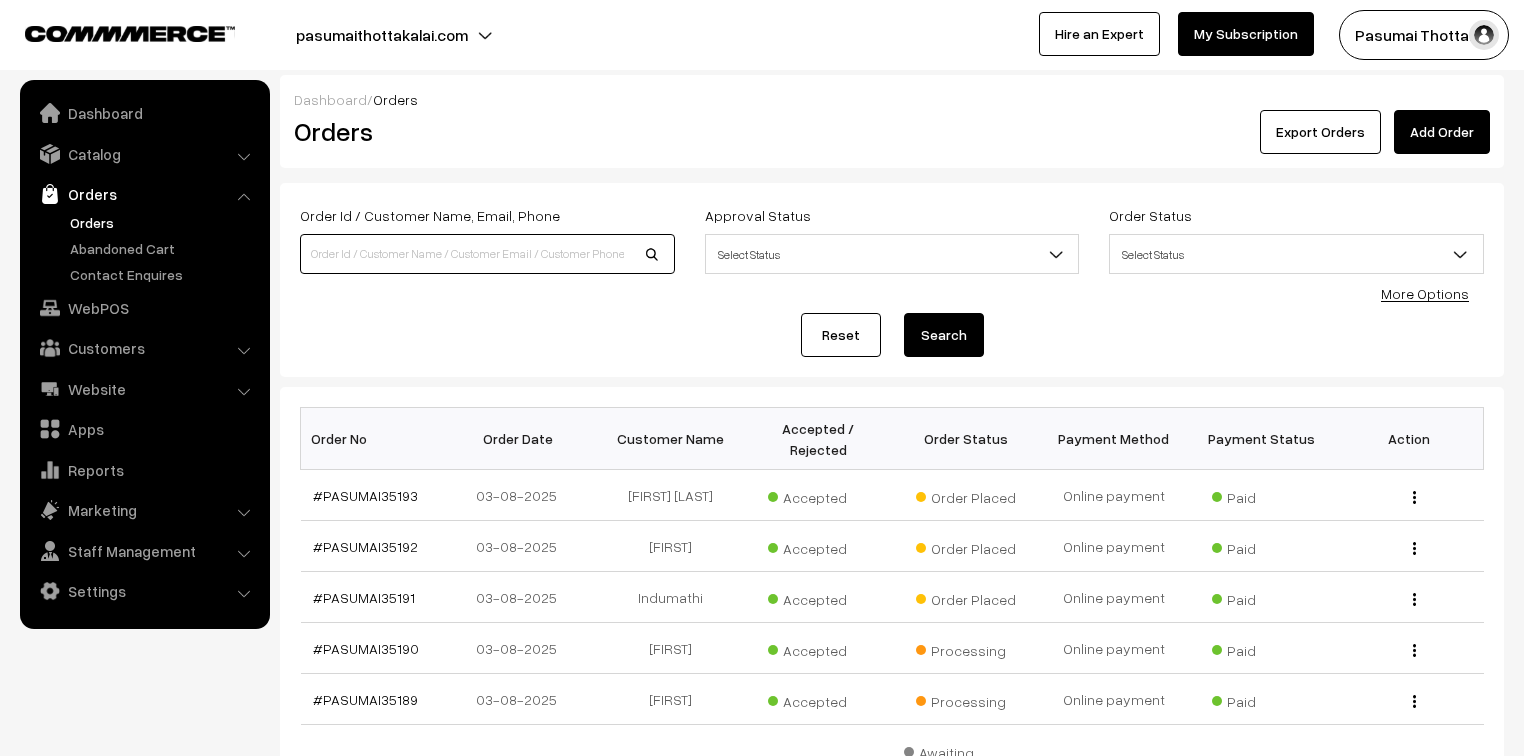 click at bounding box center [487, 254] 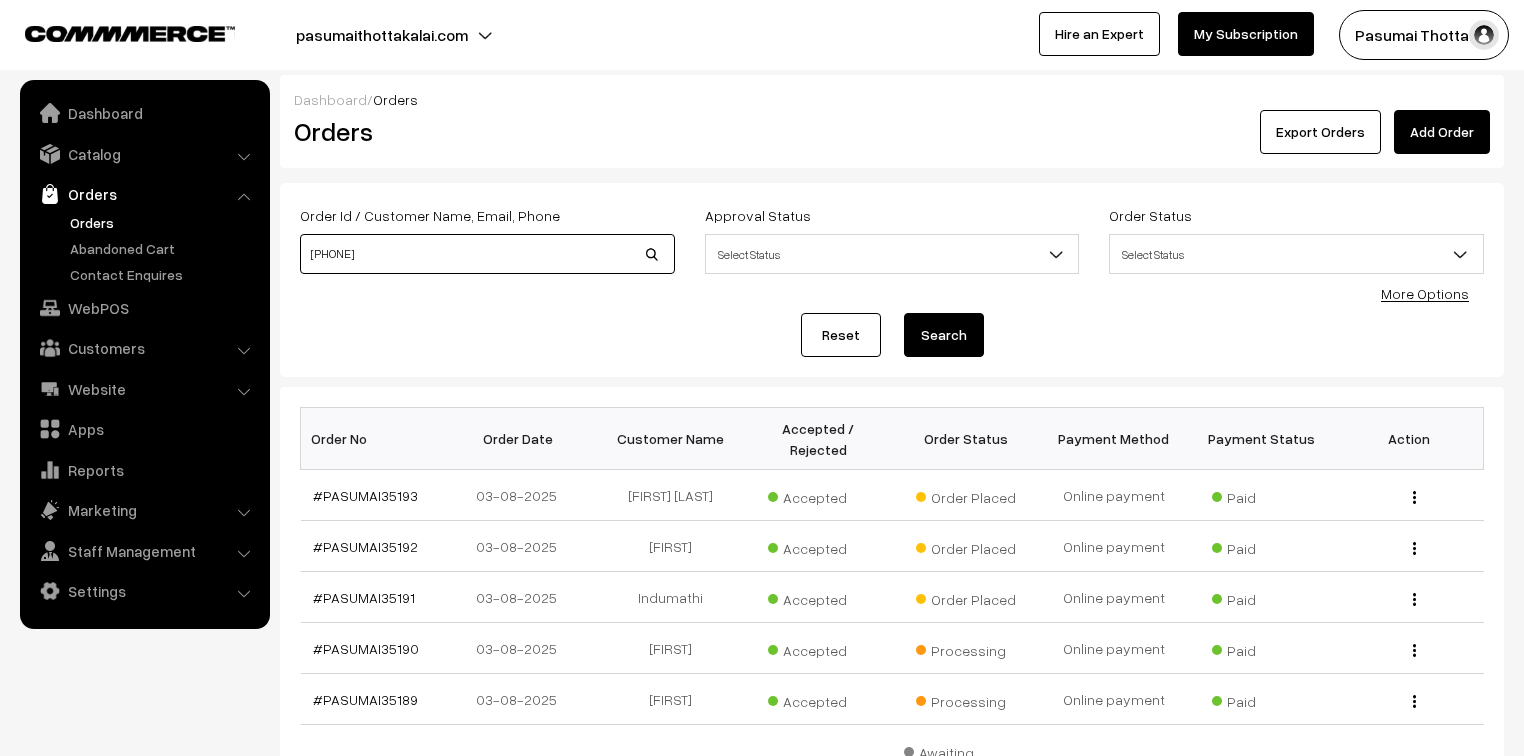 type on "[PHONE]" 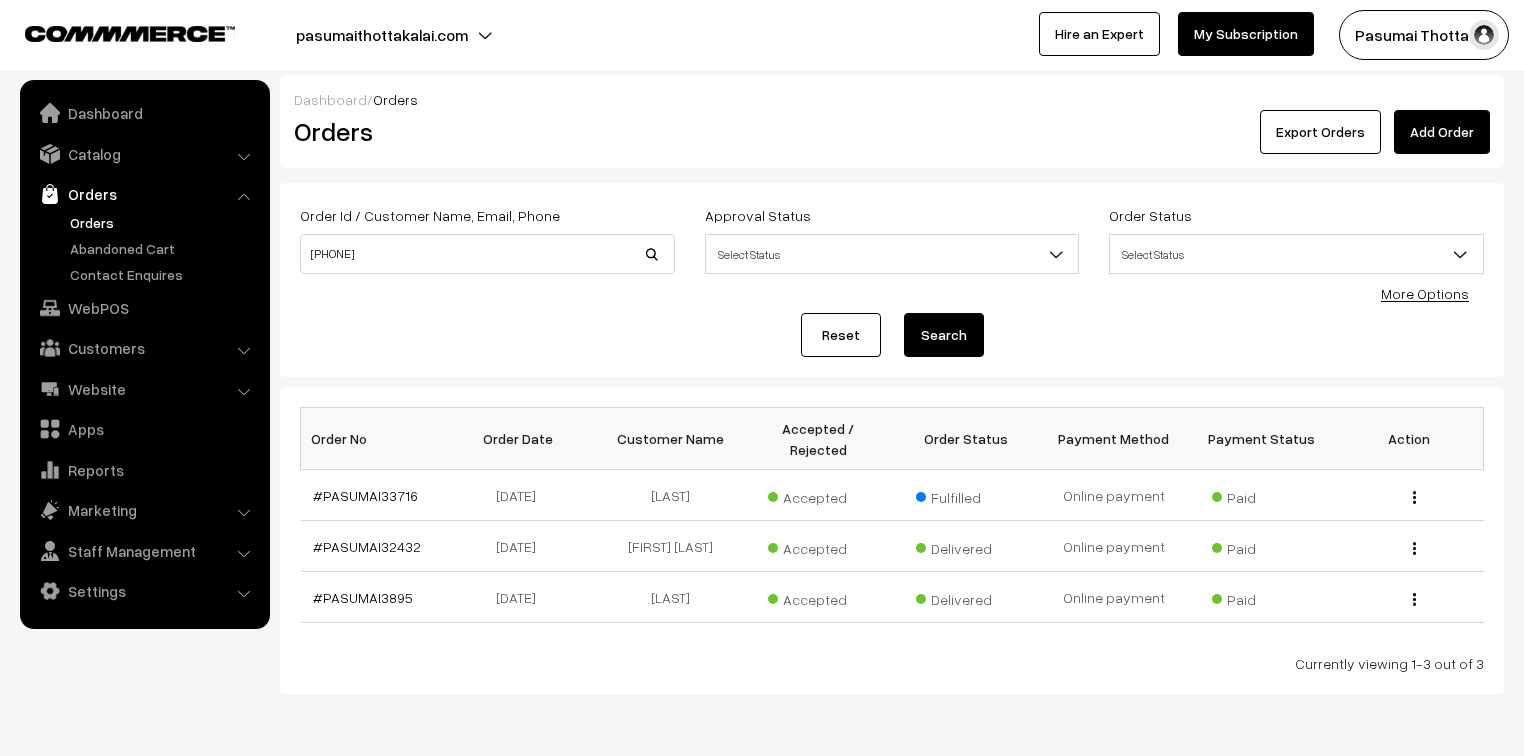 scroll, scrollTop: 0, scrollLeft: 0, axis: both 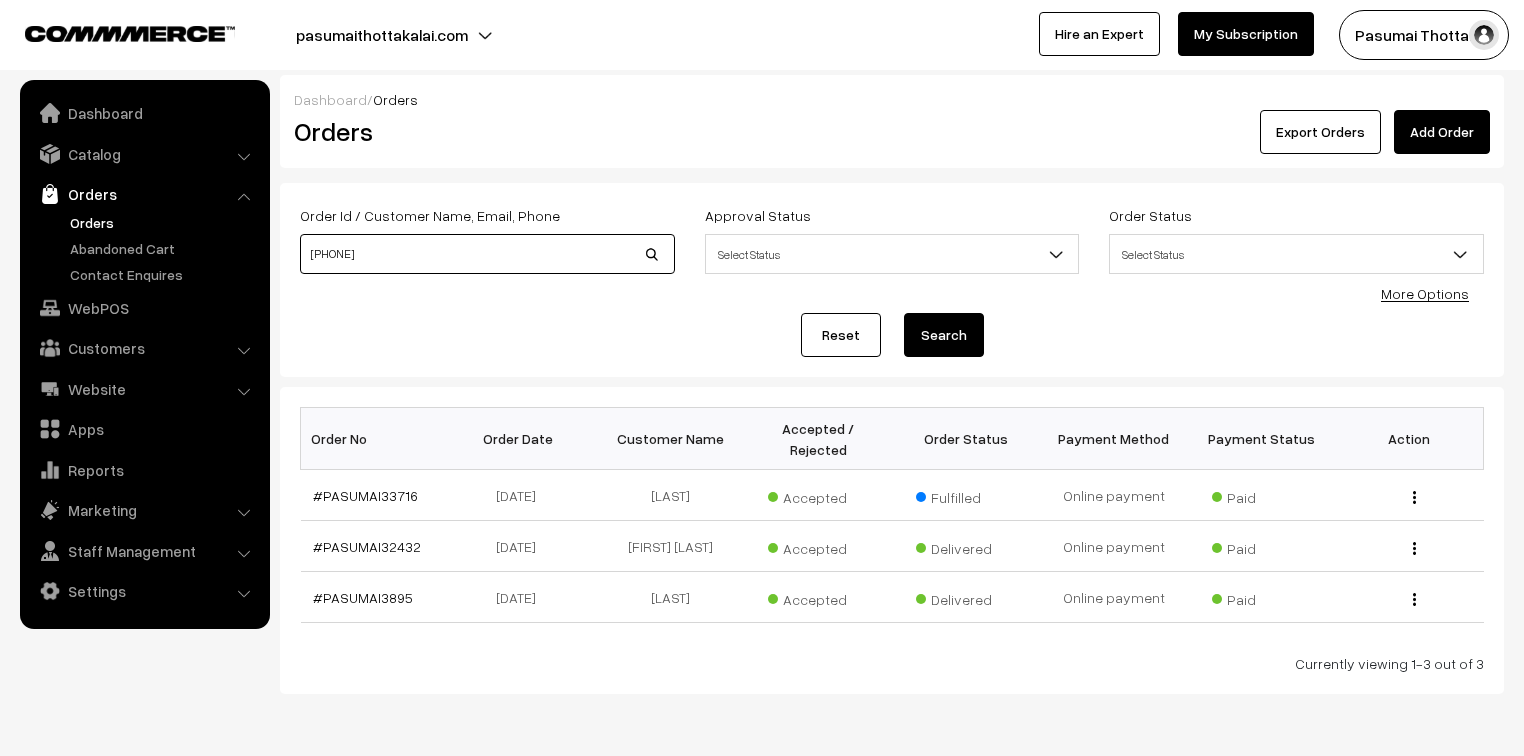 click on "9445416190" at bounding box center [487, 254] 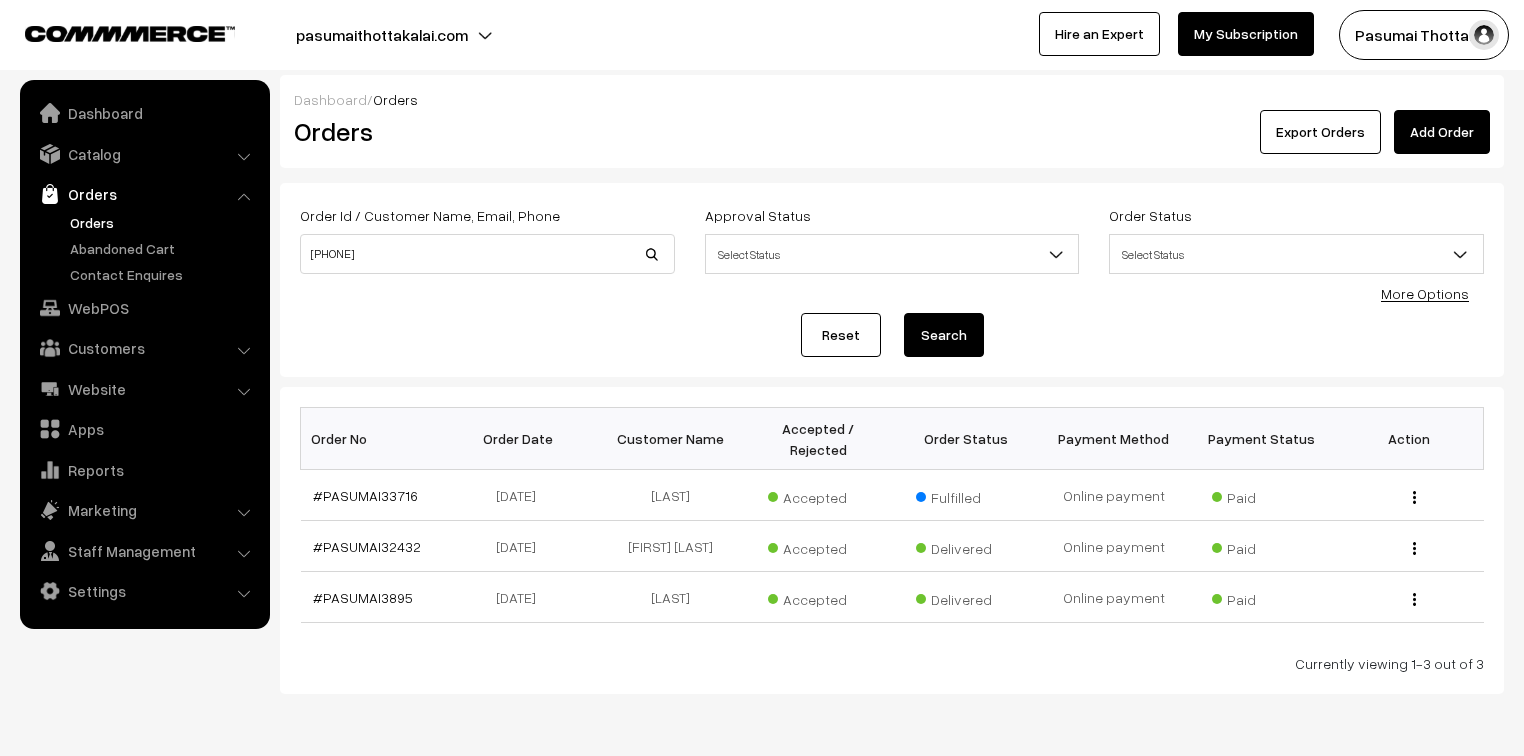 click on "pasumaithottakalai.com" at bounding box center [382, 35] 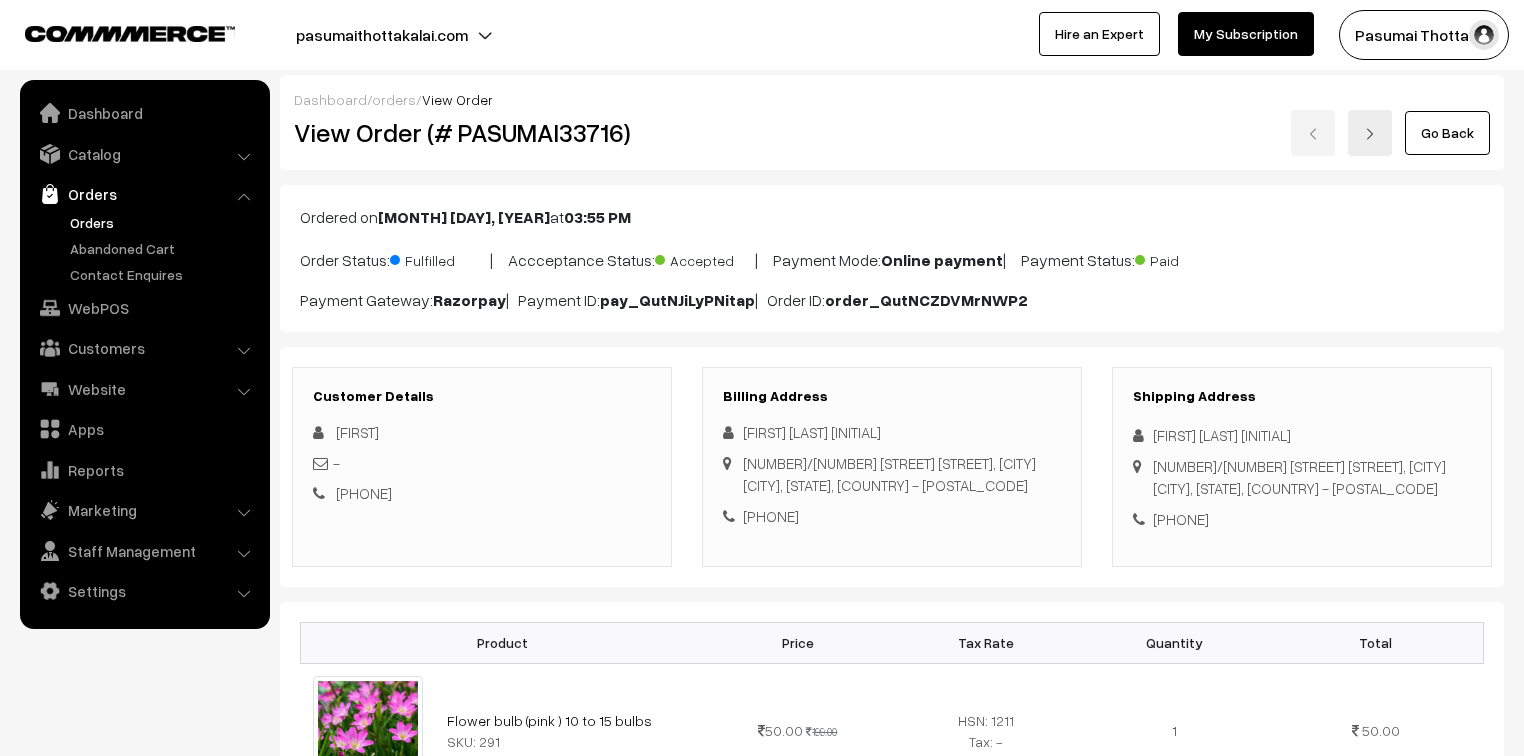 scroll, scrollTop: 0, scrollLeft: 0, axis: both 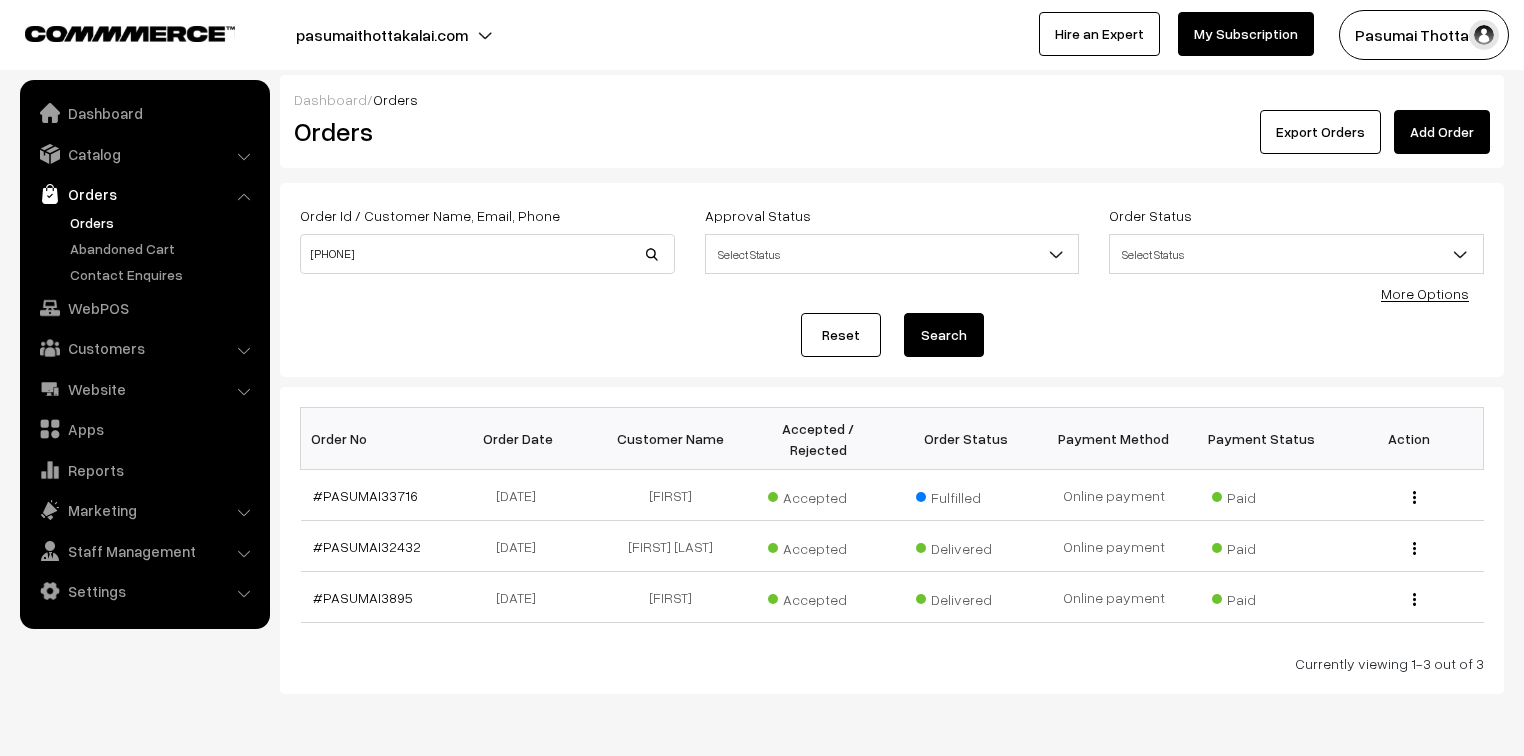 drag, startPoint x: 374, startPoint y: 473, endPoint x: 464, endPoint y: 229, distance: 260.0692 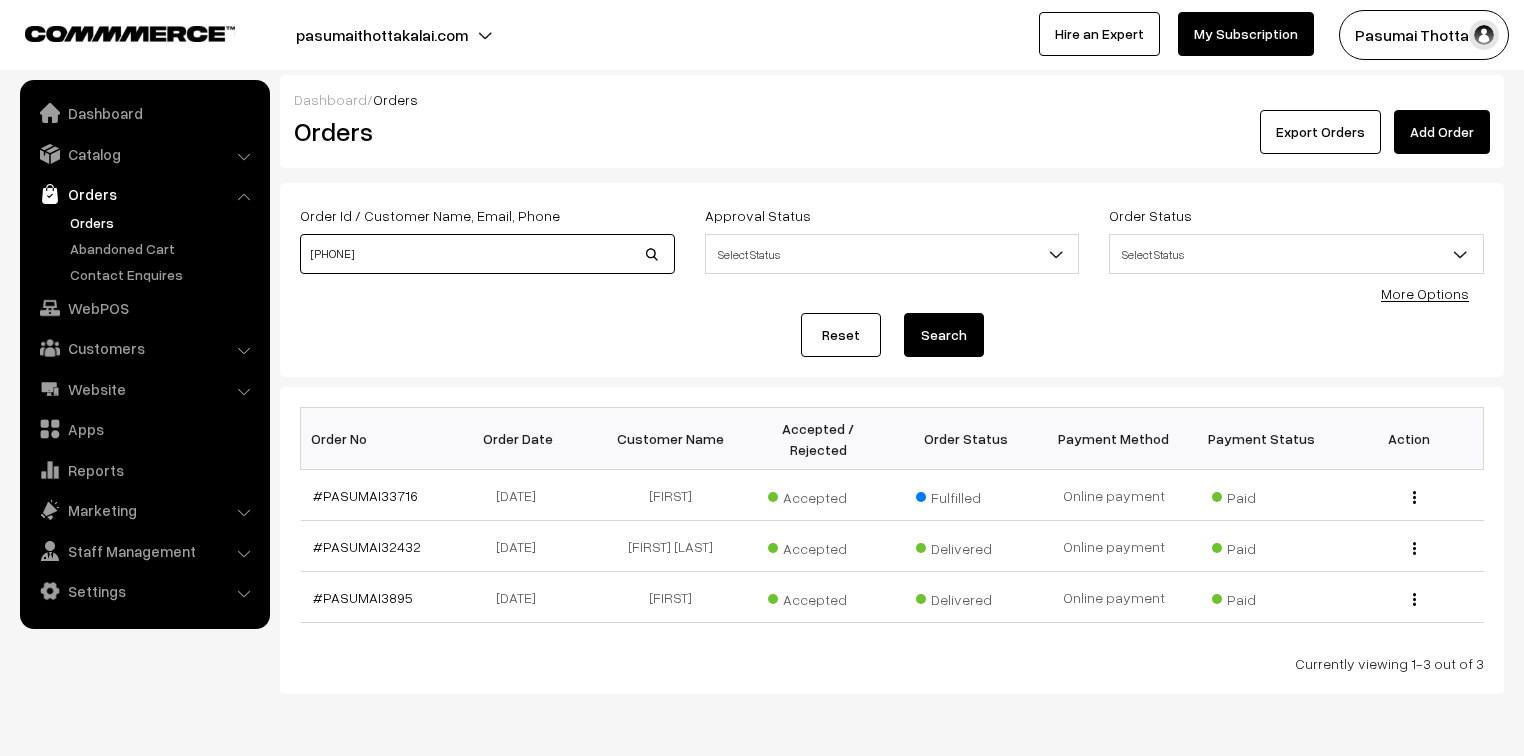 click on "9445416190" at bounding box center (487, 254) 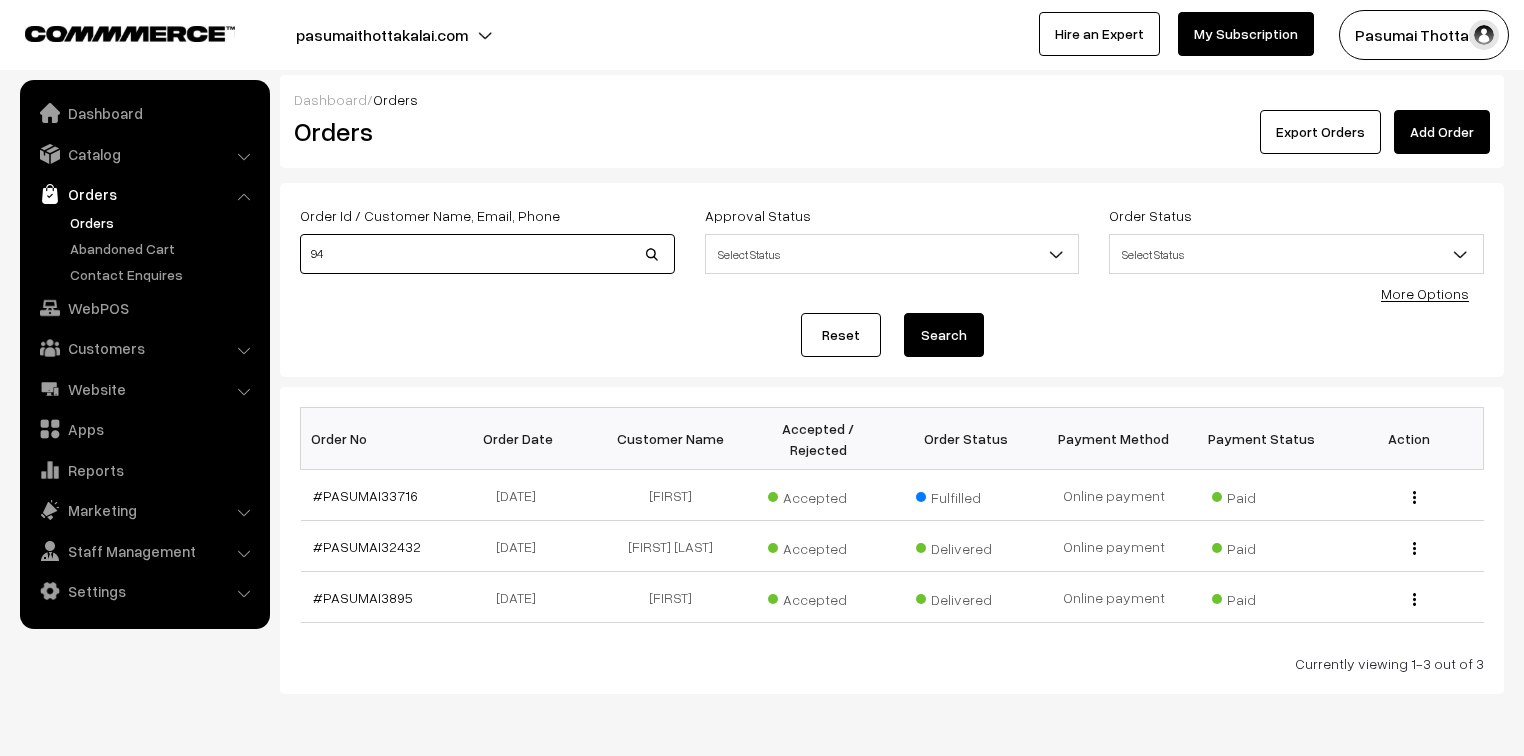 type on "9" 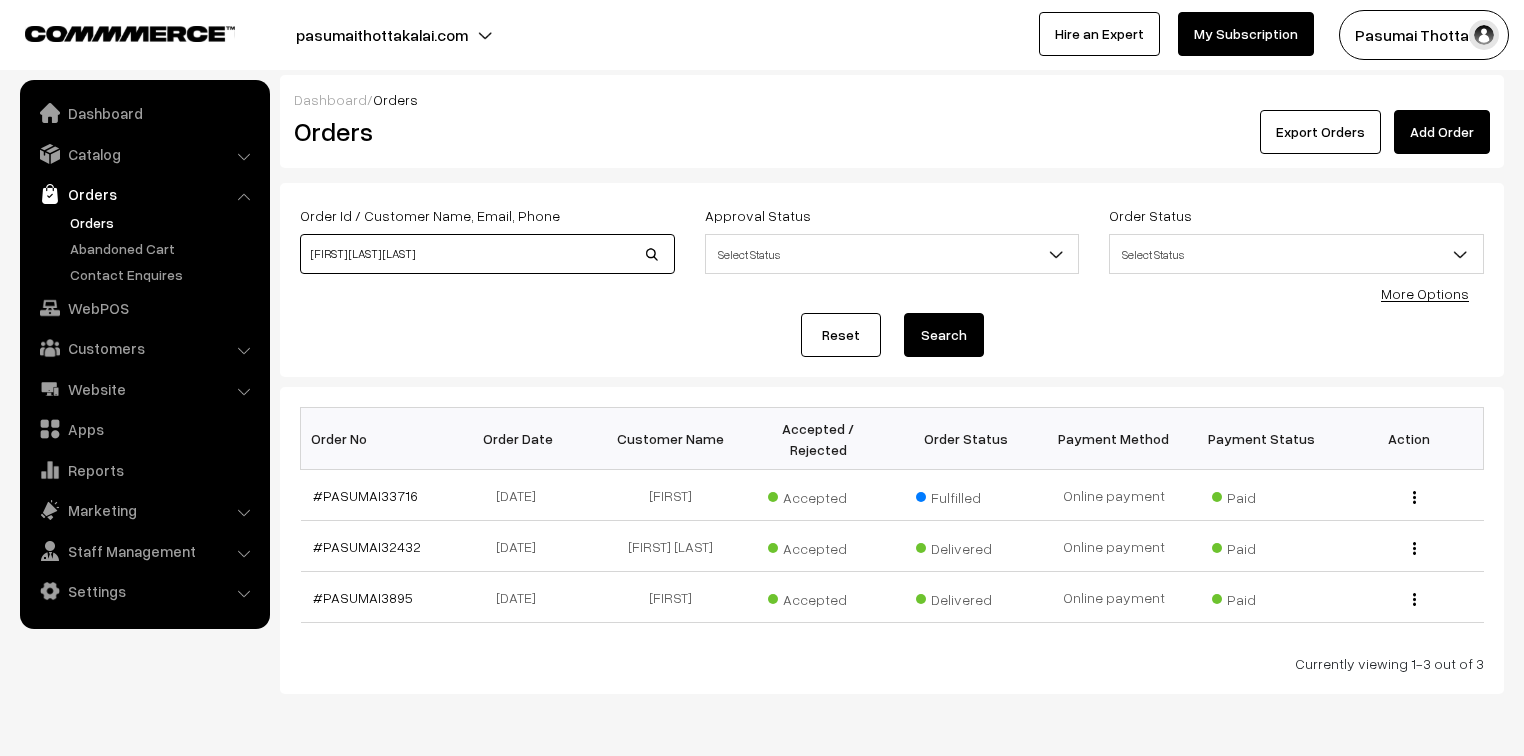 click on "S SARAVANAN S" at bounding box center [487, 254] 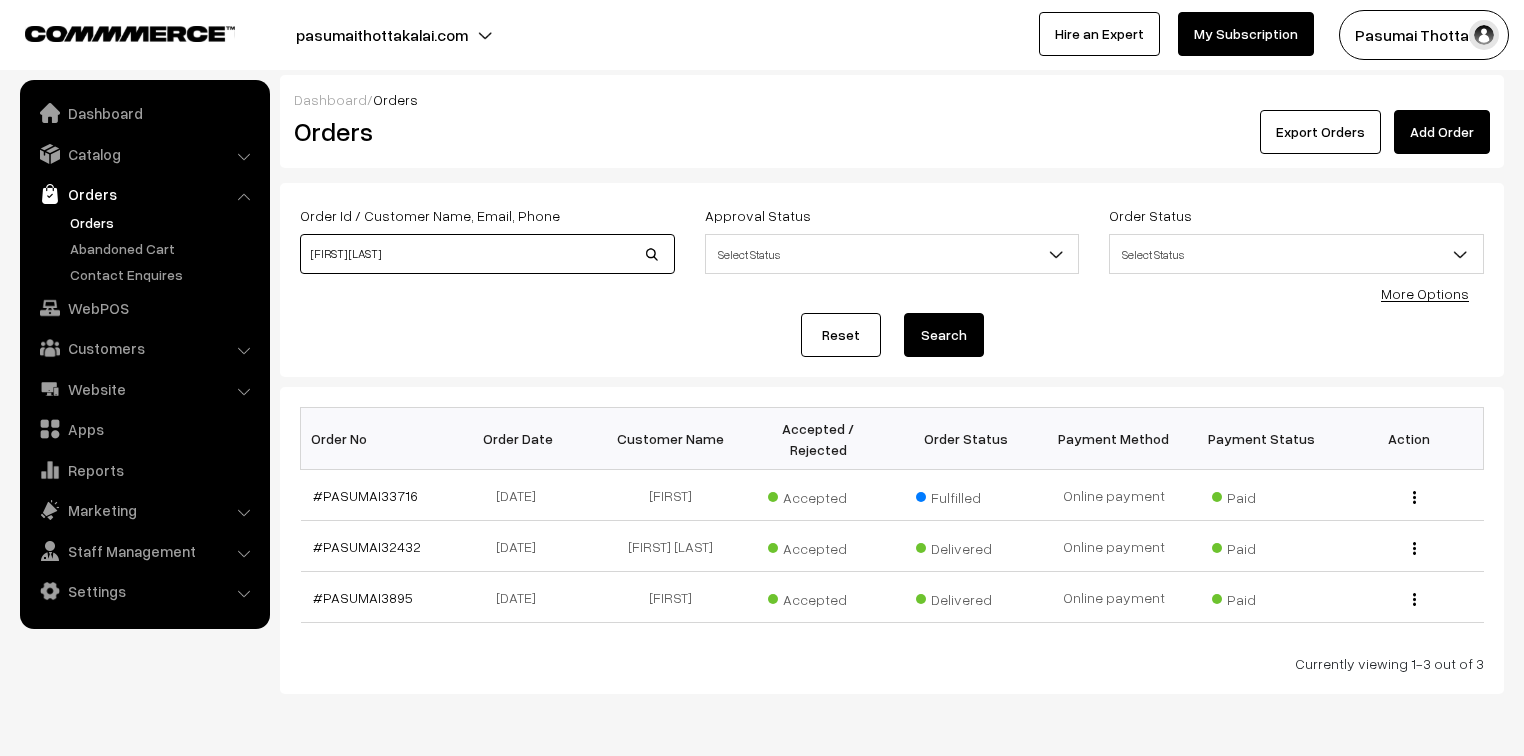 type on "SARAVANAN S" 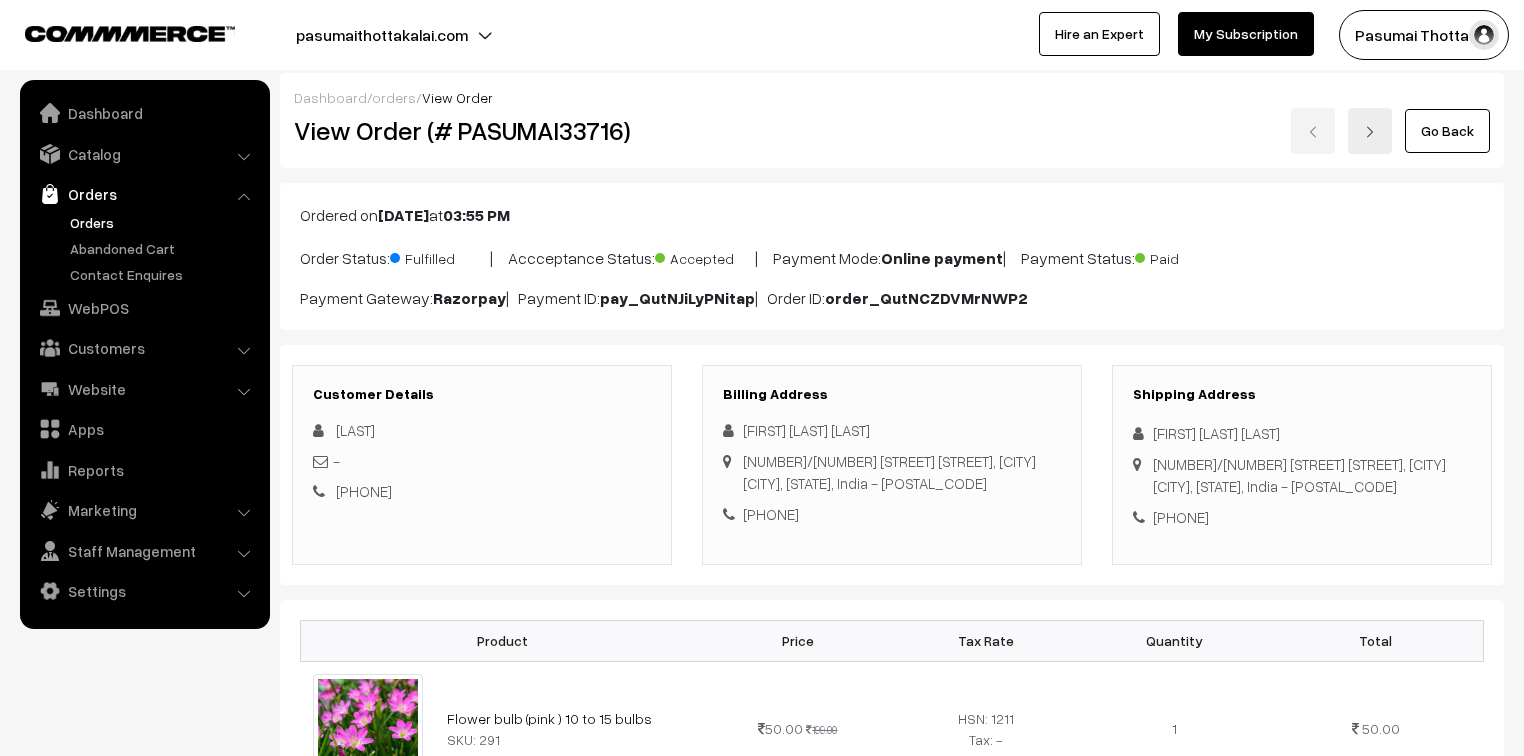scroll, scrollTop: 0, scrollLeft: 0, axis: both 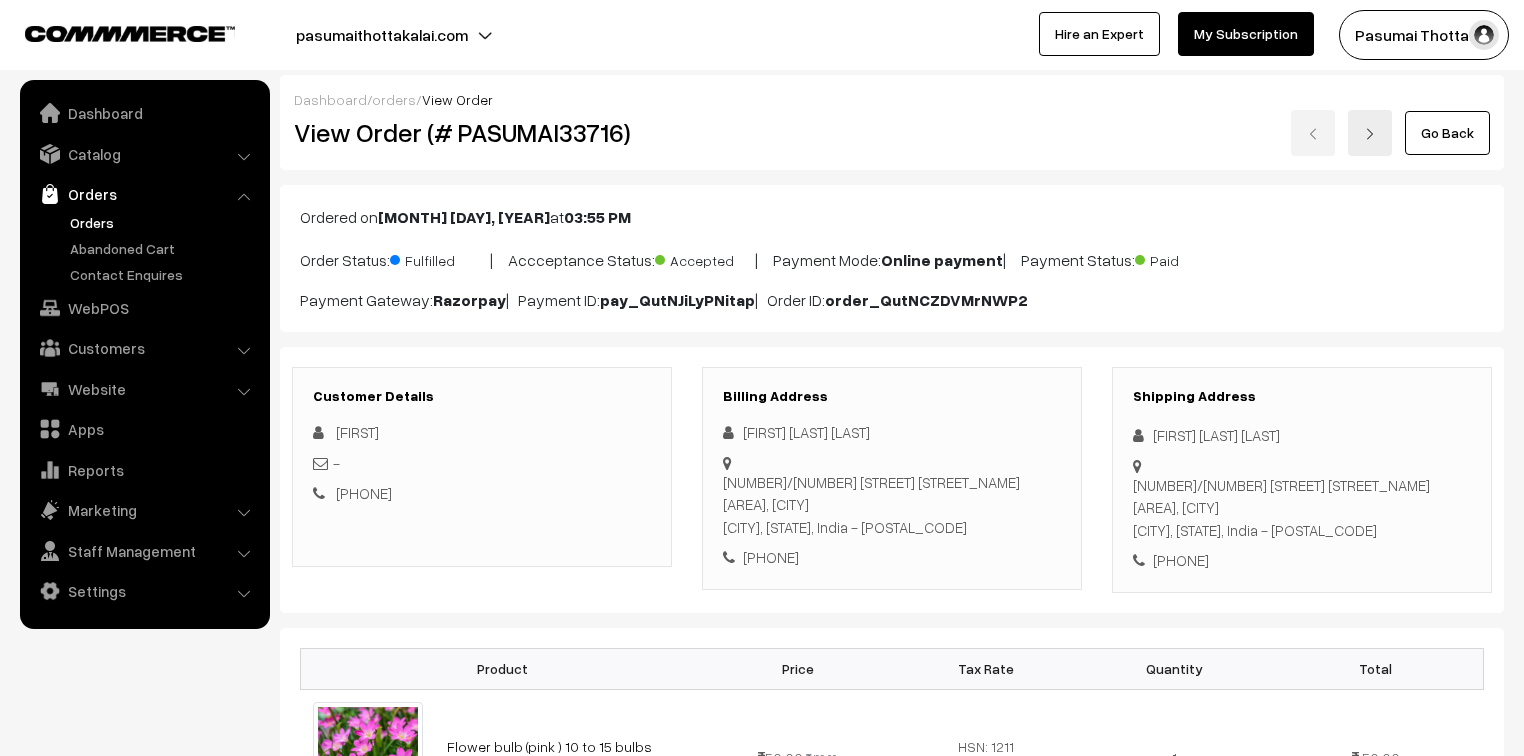 click at bounding box center (1143, 435) 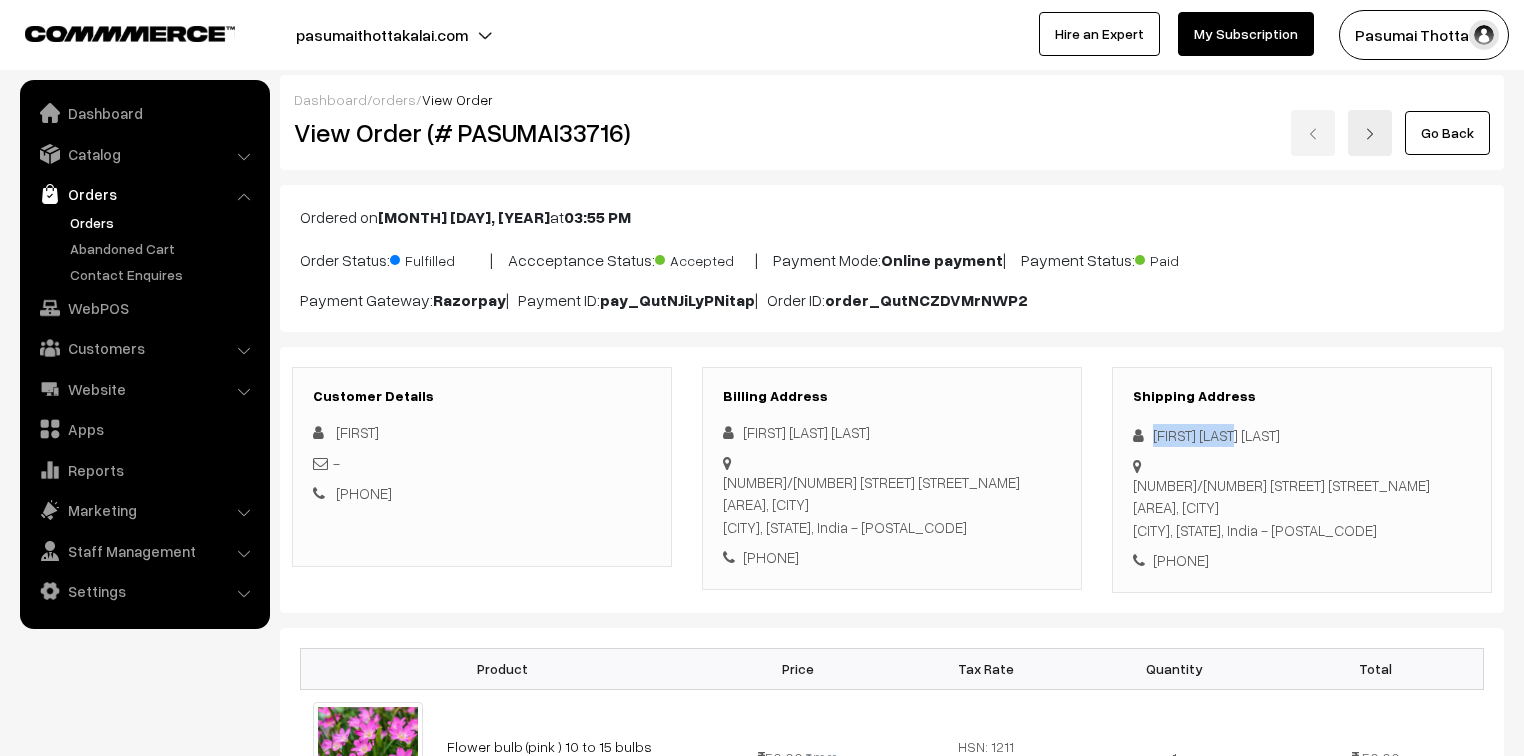 drag, startPoint x: 1151, startPoint y: 429, endPoint x: 1269, endPoint y: 433, distance: 118.06778 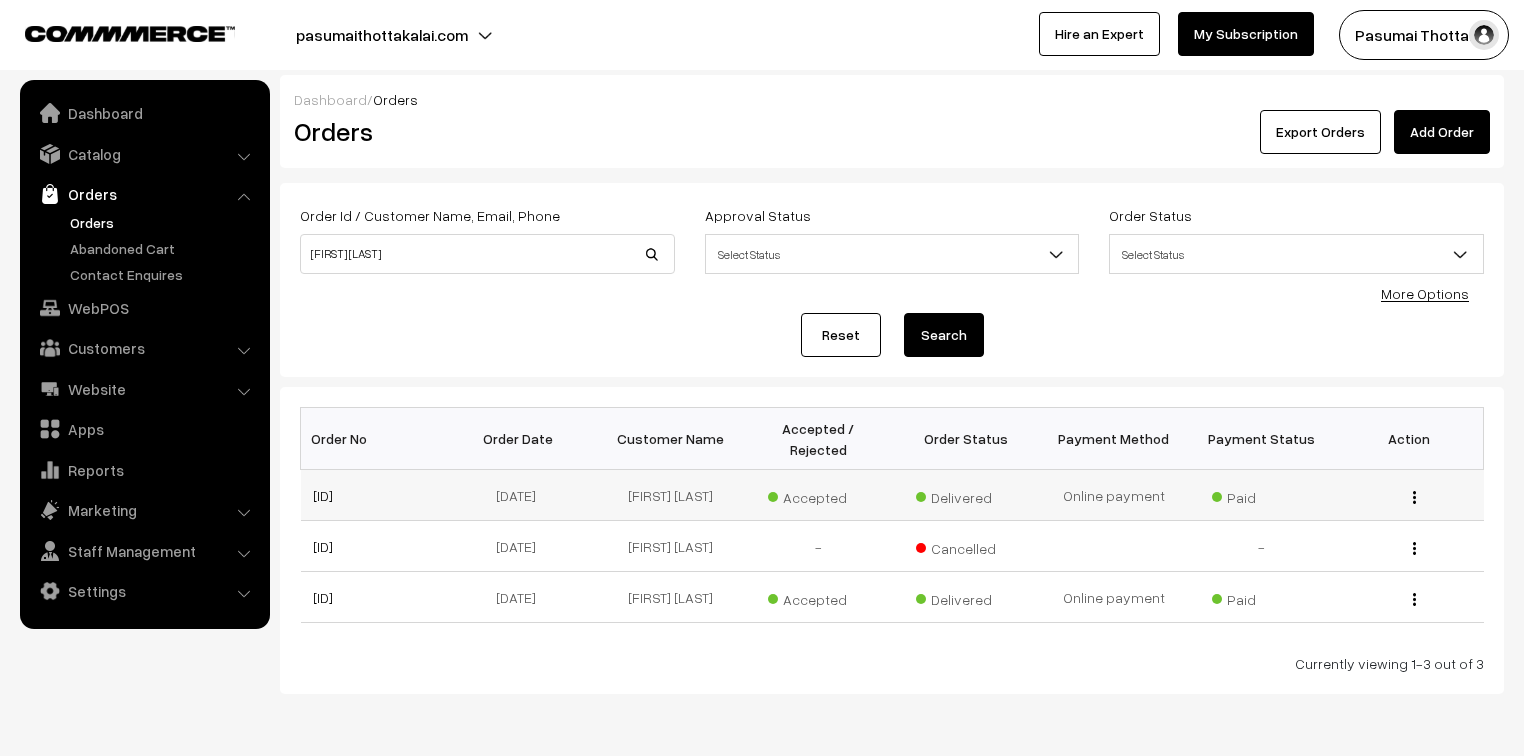 scroll, scrollTop: 0, scrollLeft: 0, axis: both 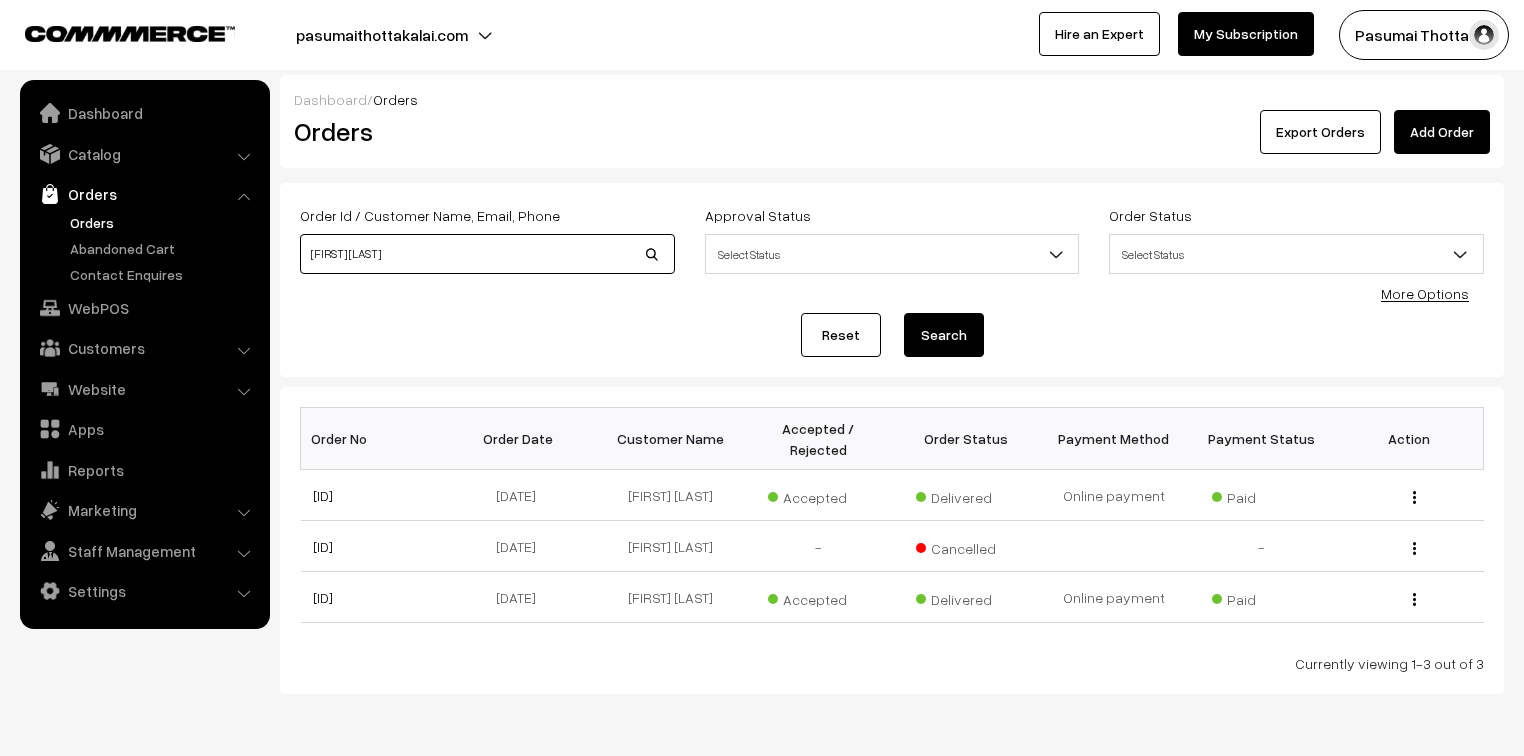 click on "SARAVANAN S" at bounding box center [487, 254] 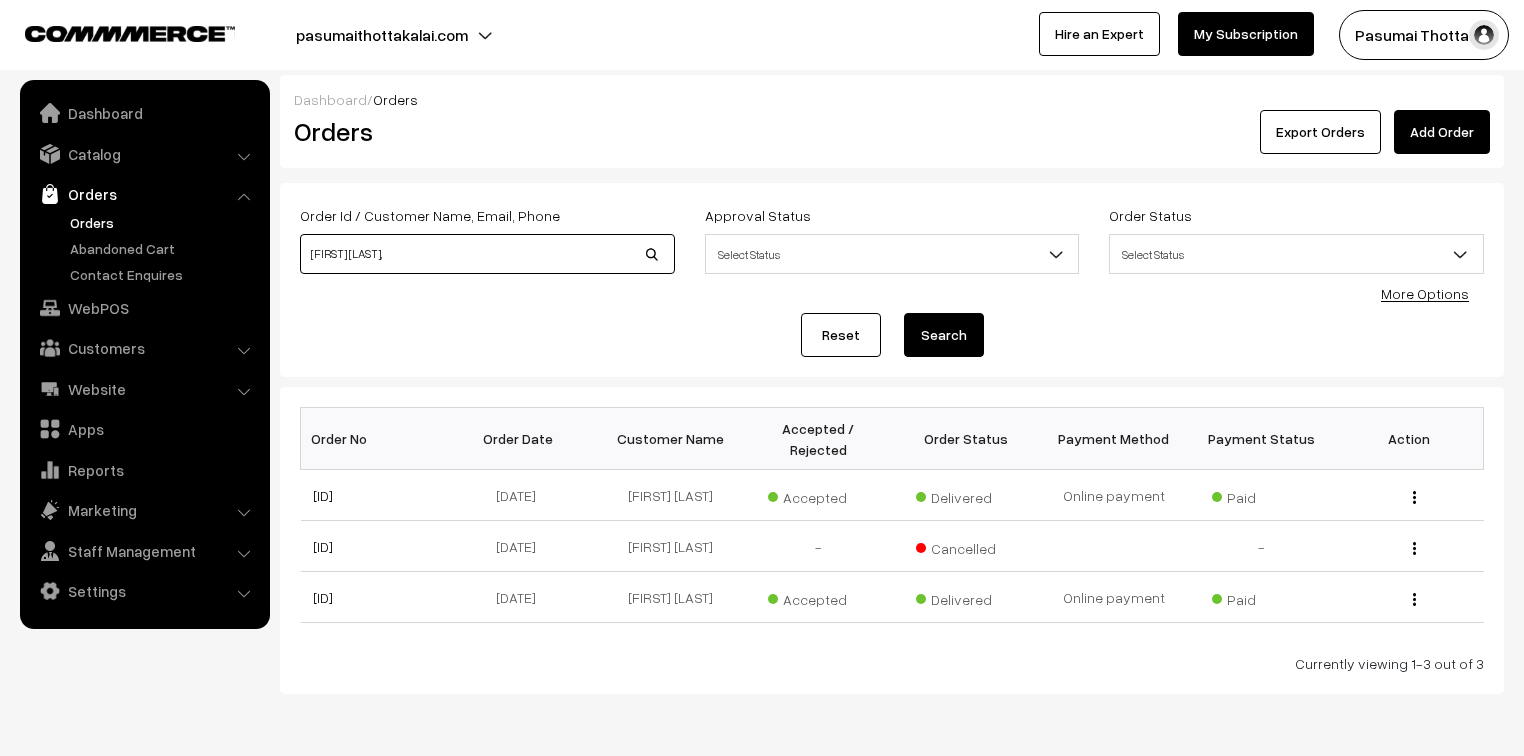 type on "SARAVANAN S," 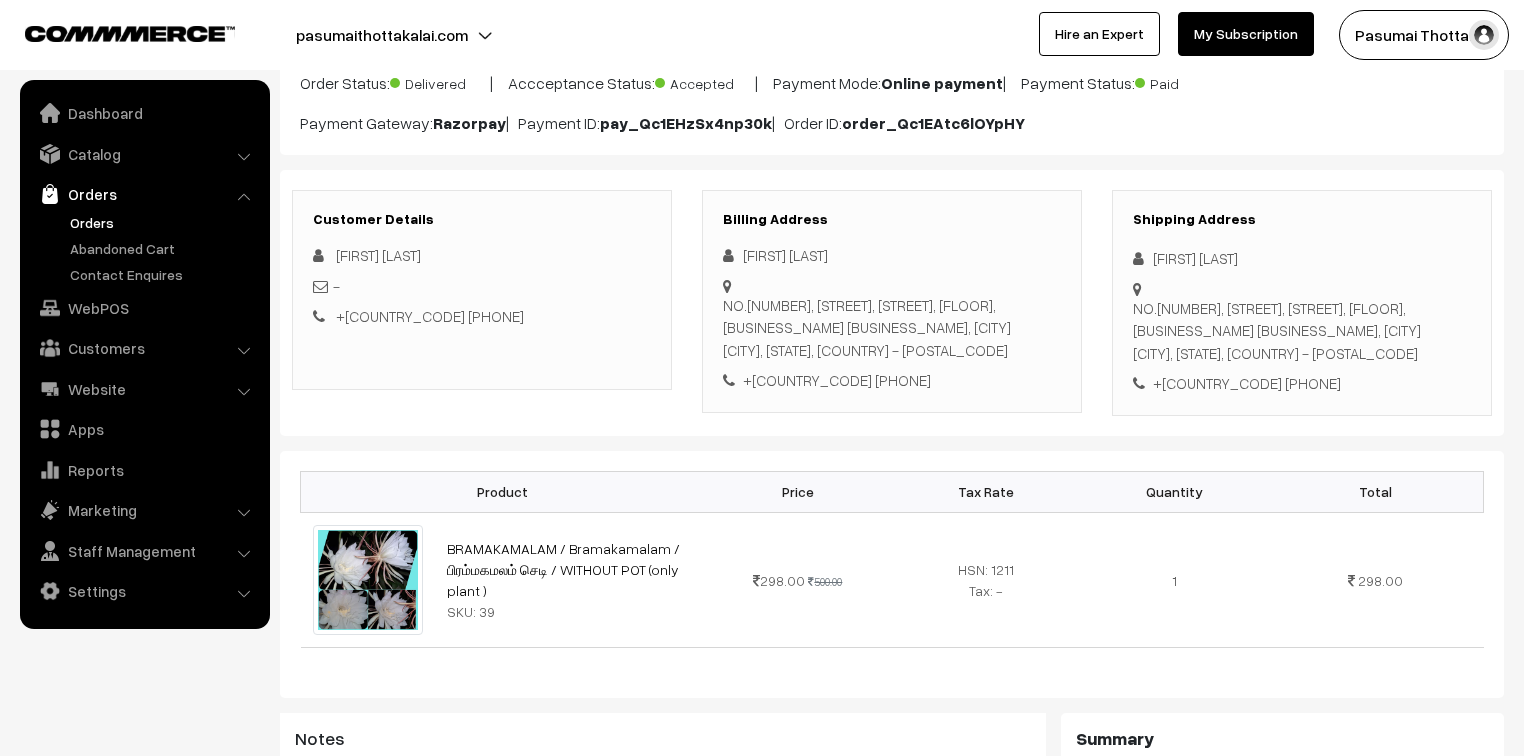 scroll, scrollTop: 0, scrollLeft: 0, axis: both 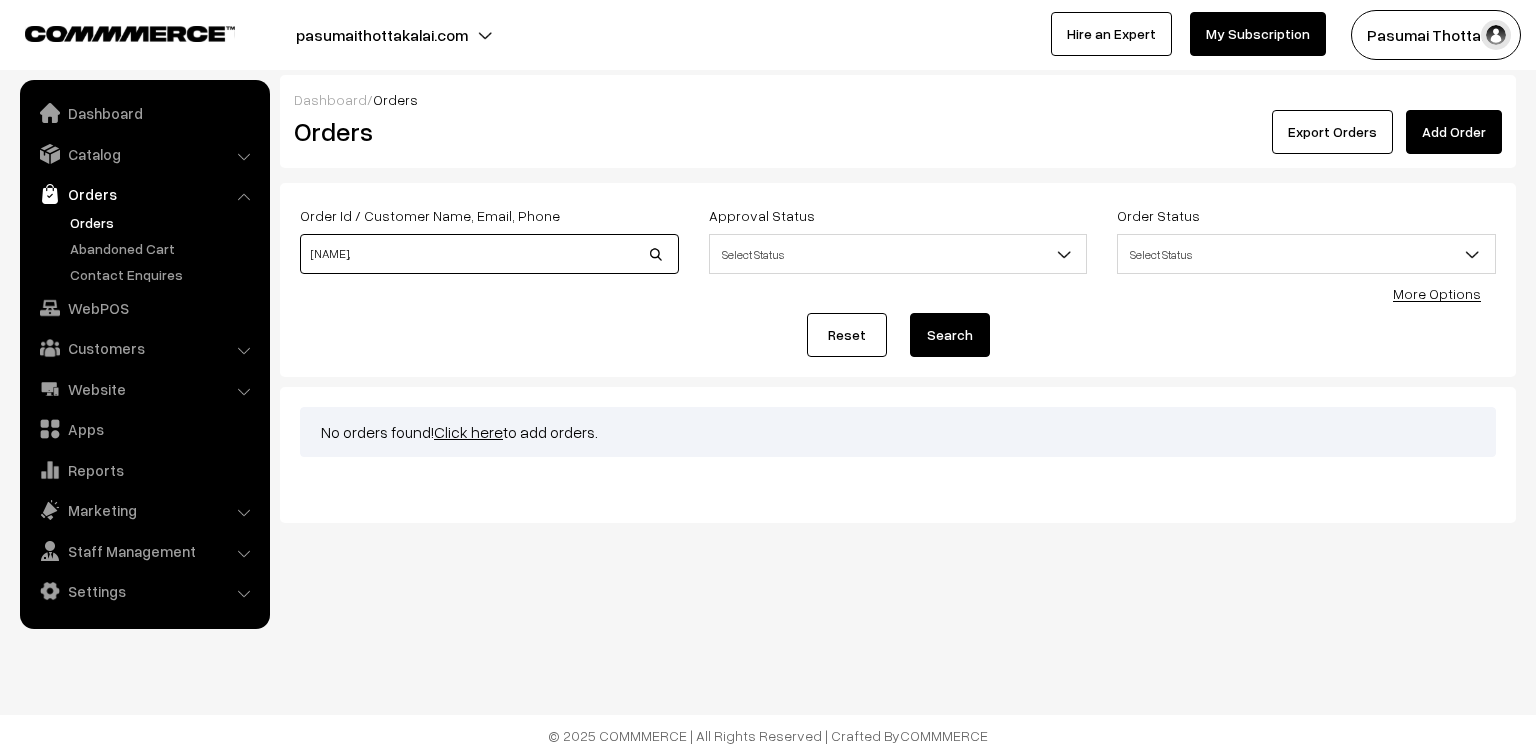 drag, startPoint x: 404, startPoint y: 240, endPoint x: 294, endPoint y: 242, distance: 110.01818 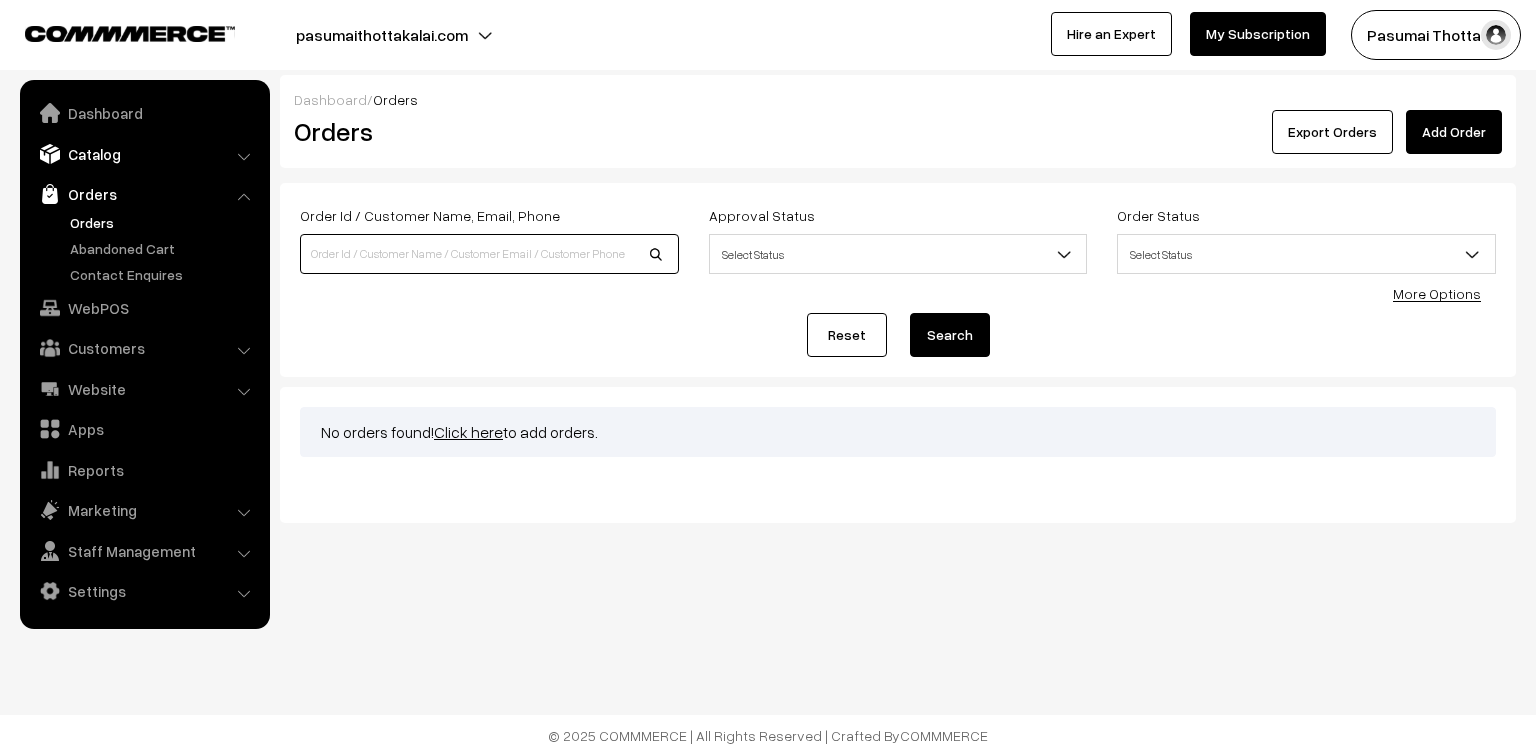 type 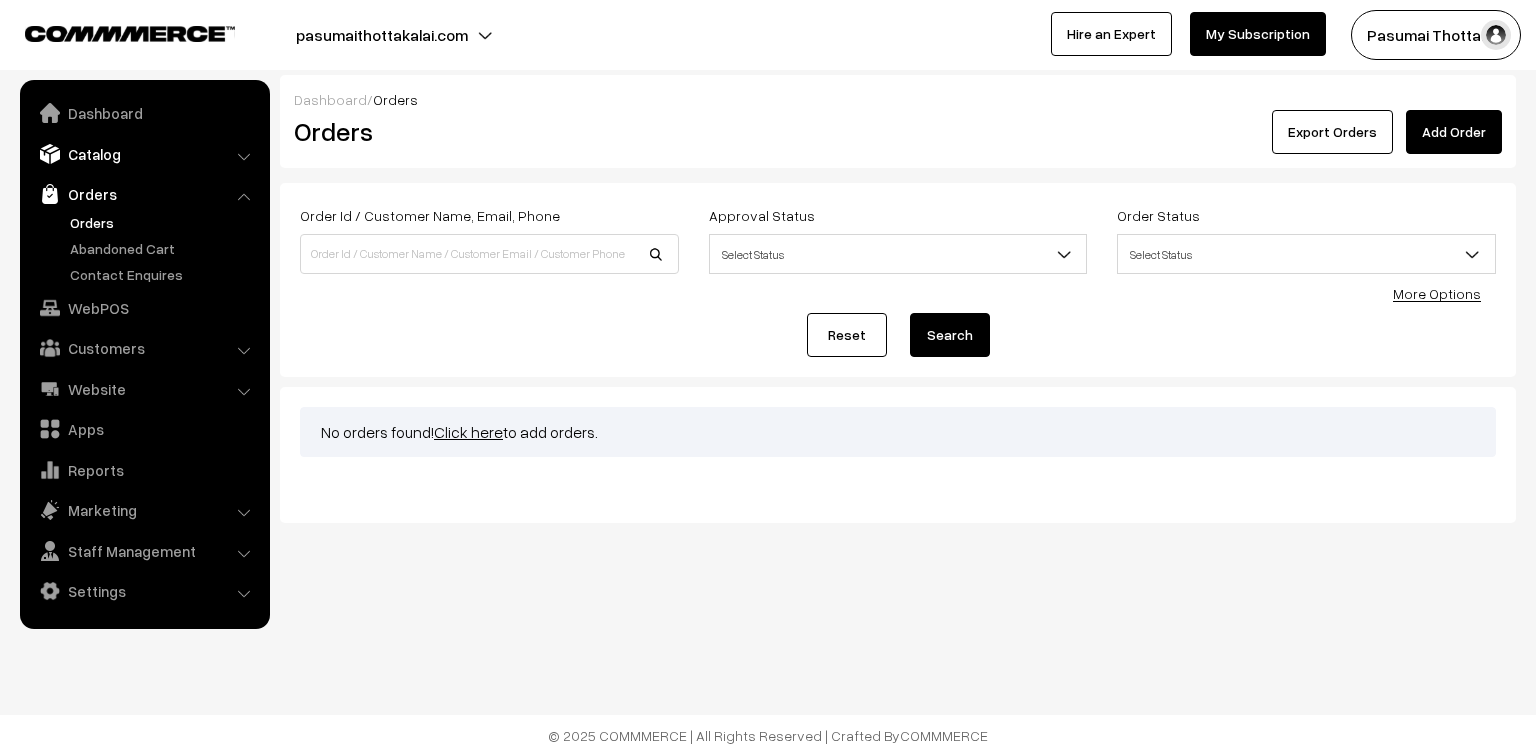 click on "Catalog" at bounding box center (144, 154) 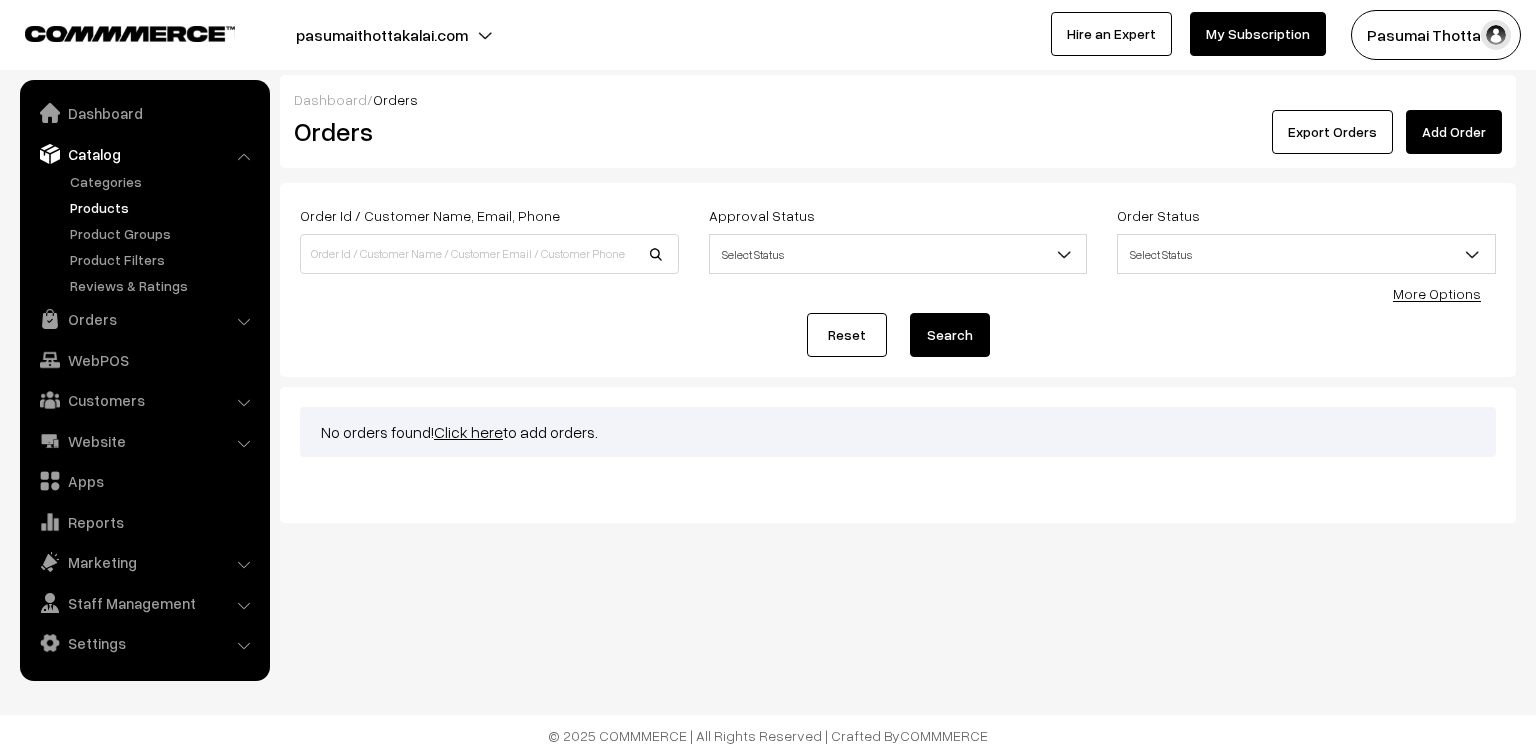 click on "Products" at bounding box center [164, 207] 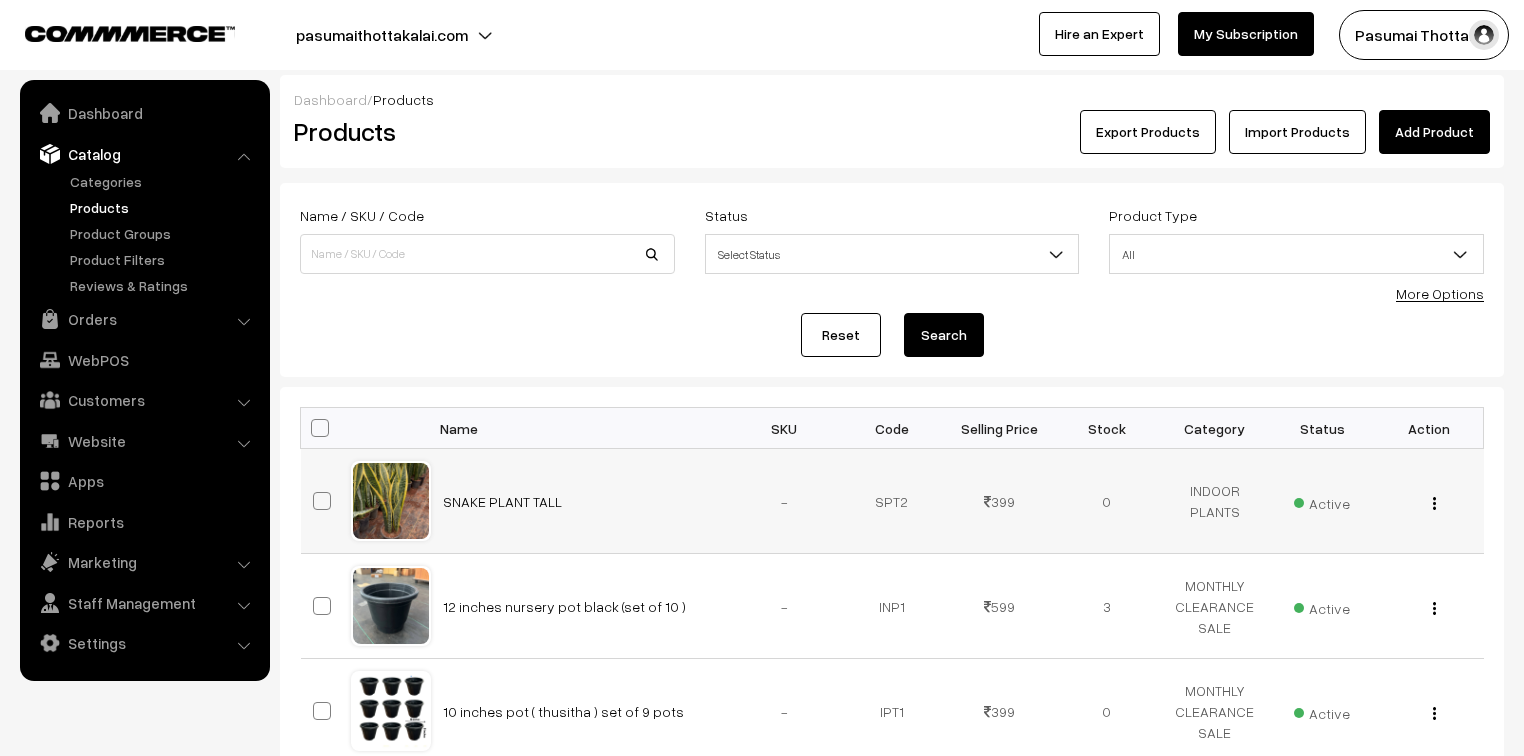 scroll, scrollTop: 0, scrollLeft: 0, axis: both 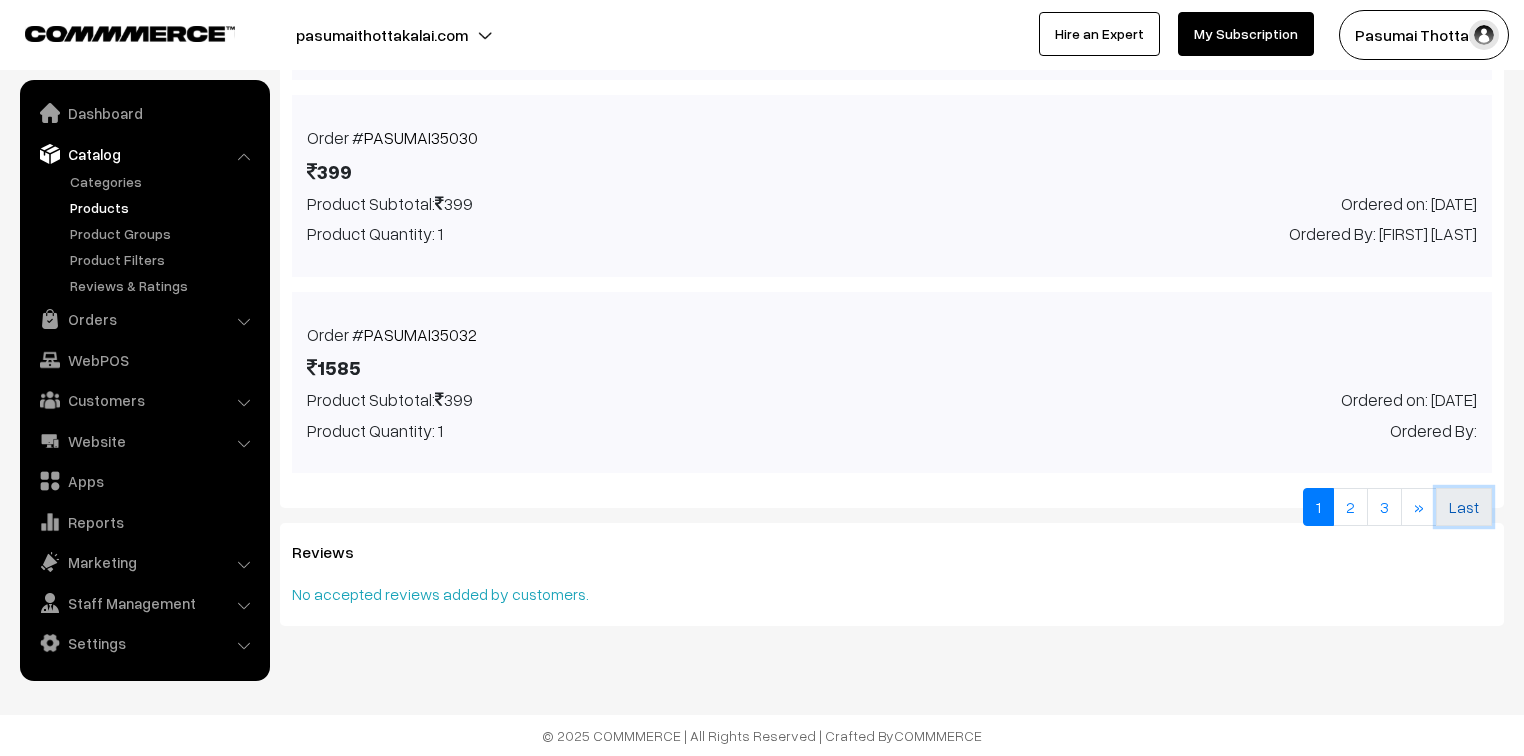 click on "Last" at bounding box center (1464, 507) 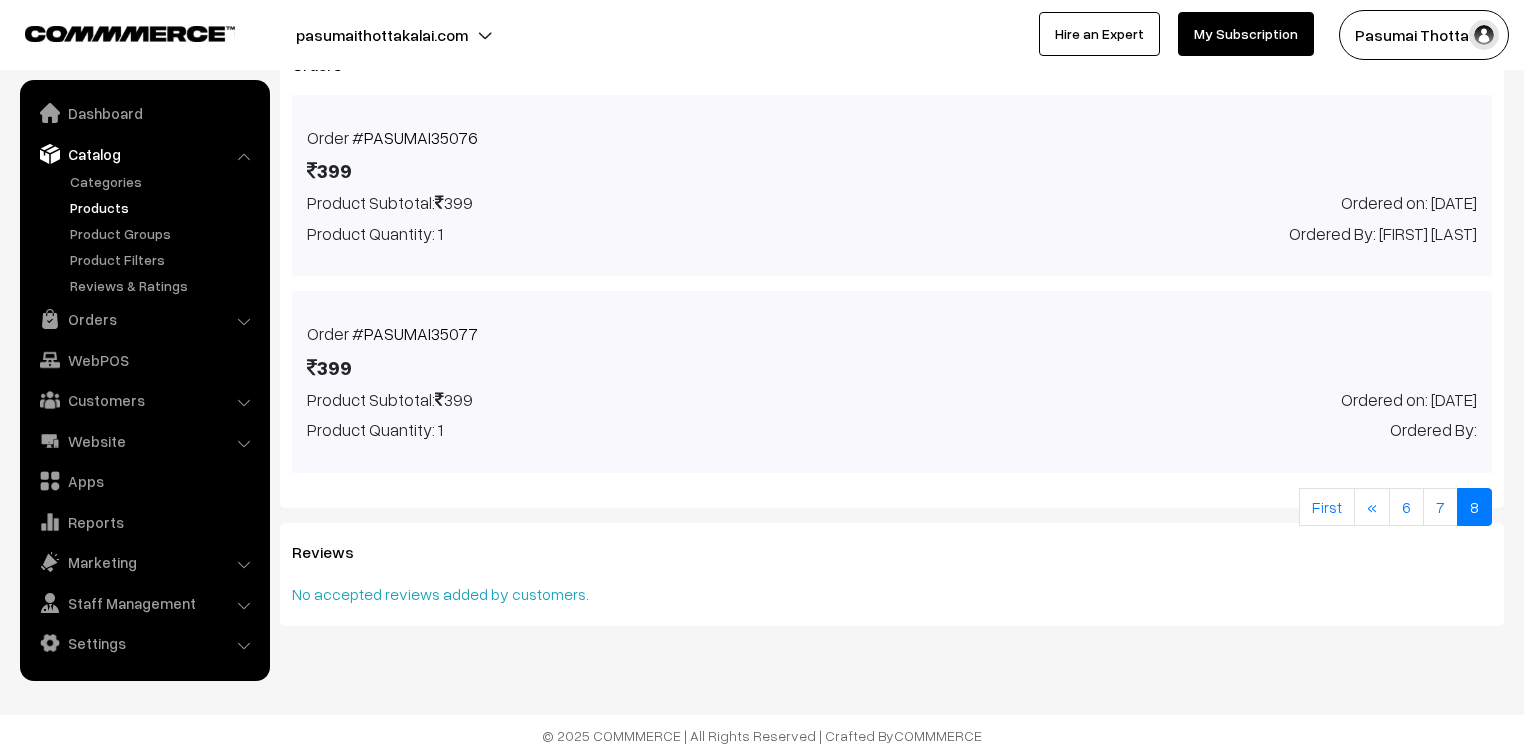 scroll, scrollTop: 822, scrollLeft: 0, axis: vertical 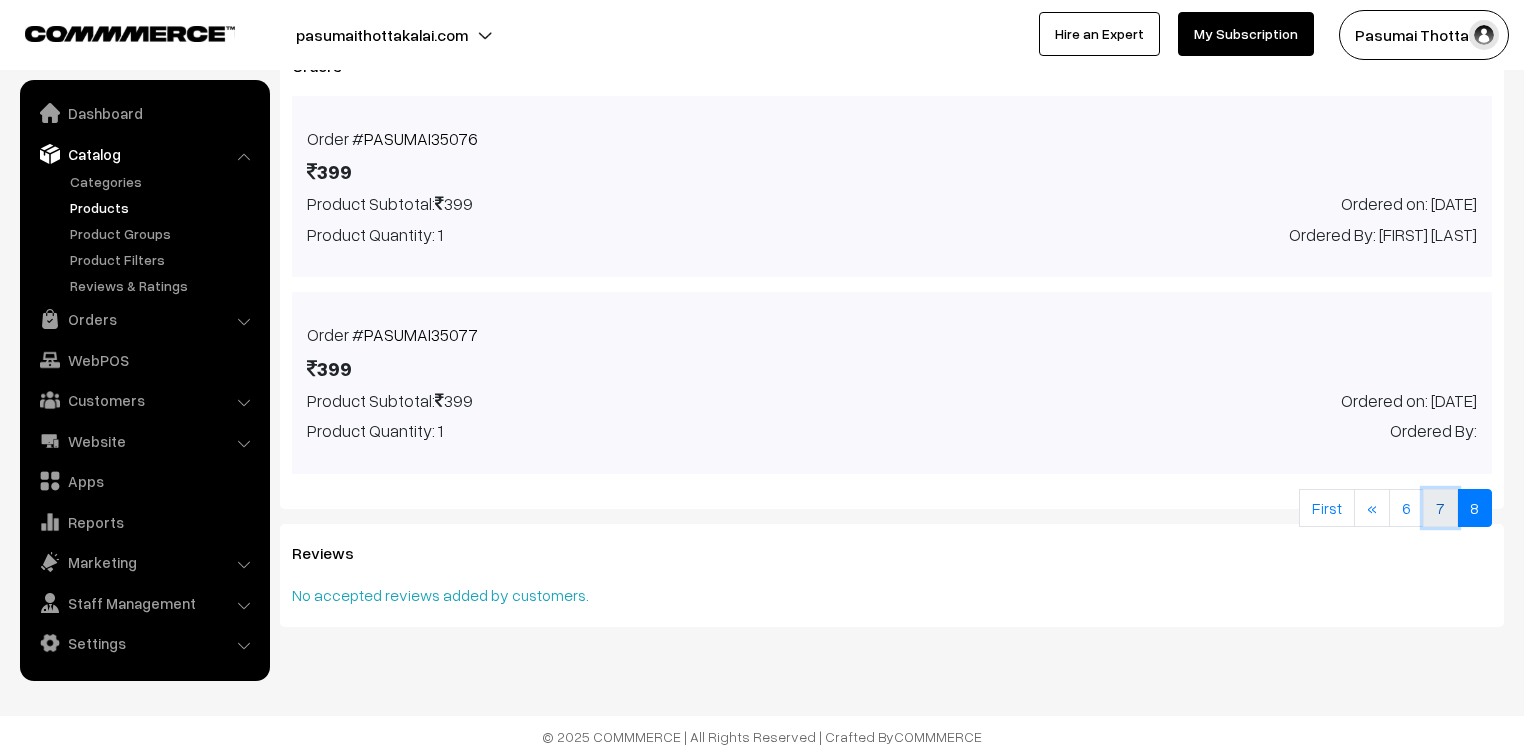 click on "7" at bounding box center (1440, 508) 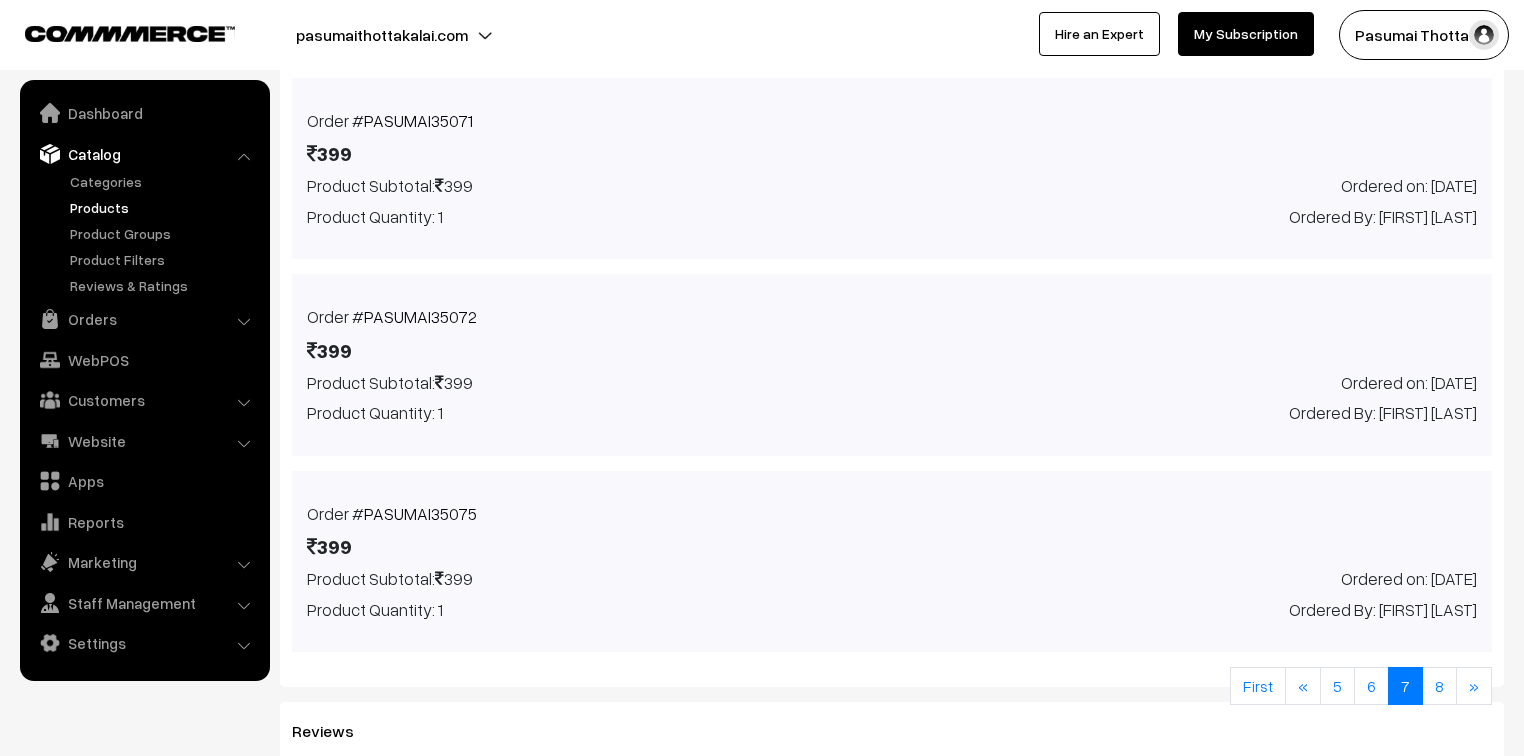 scroll, scrollTop: 1302, scrollLeft: 0, axis: vertical 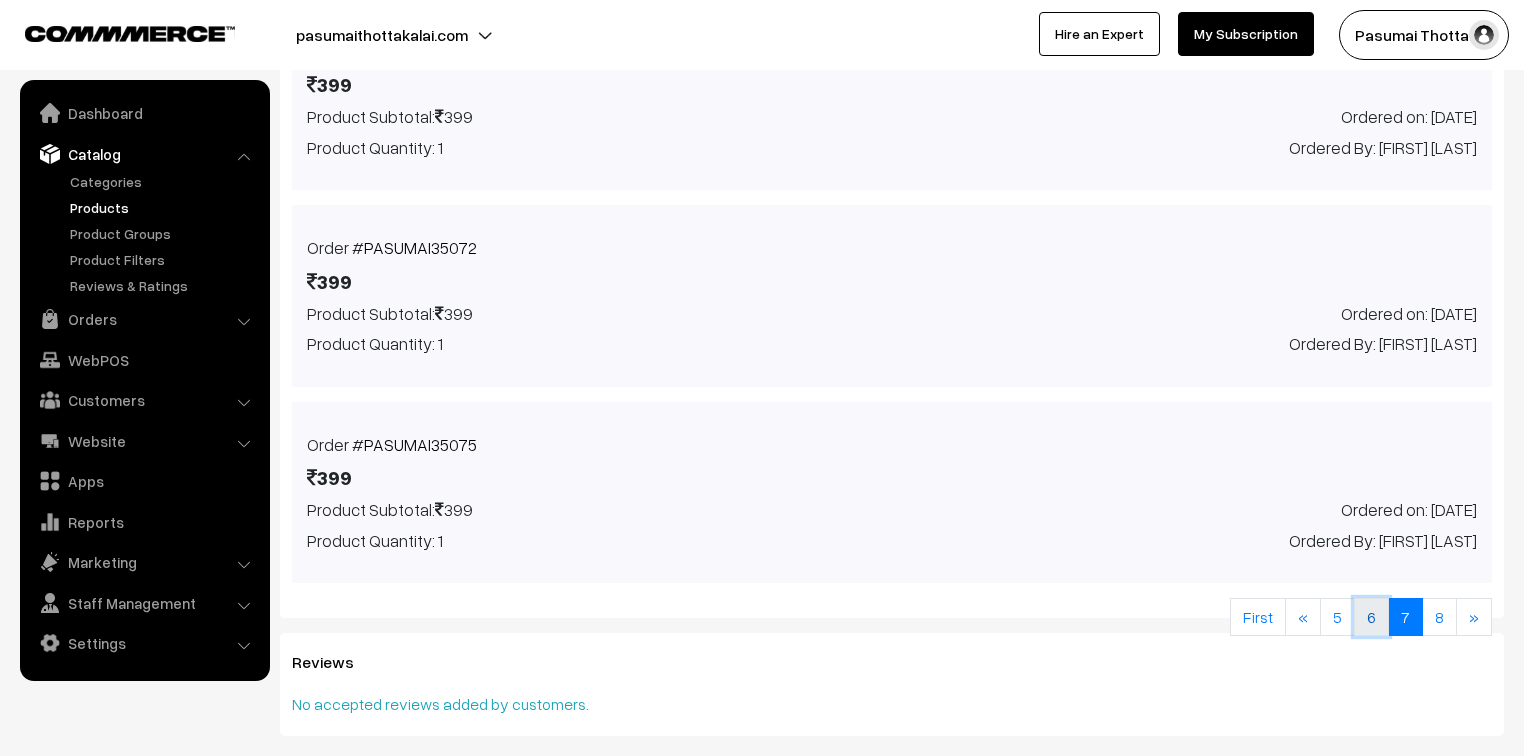 click on "6" at bounding box center [1371, 617] 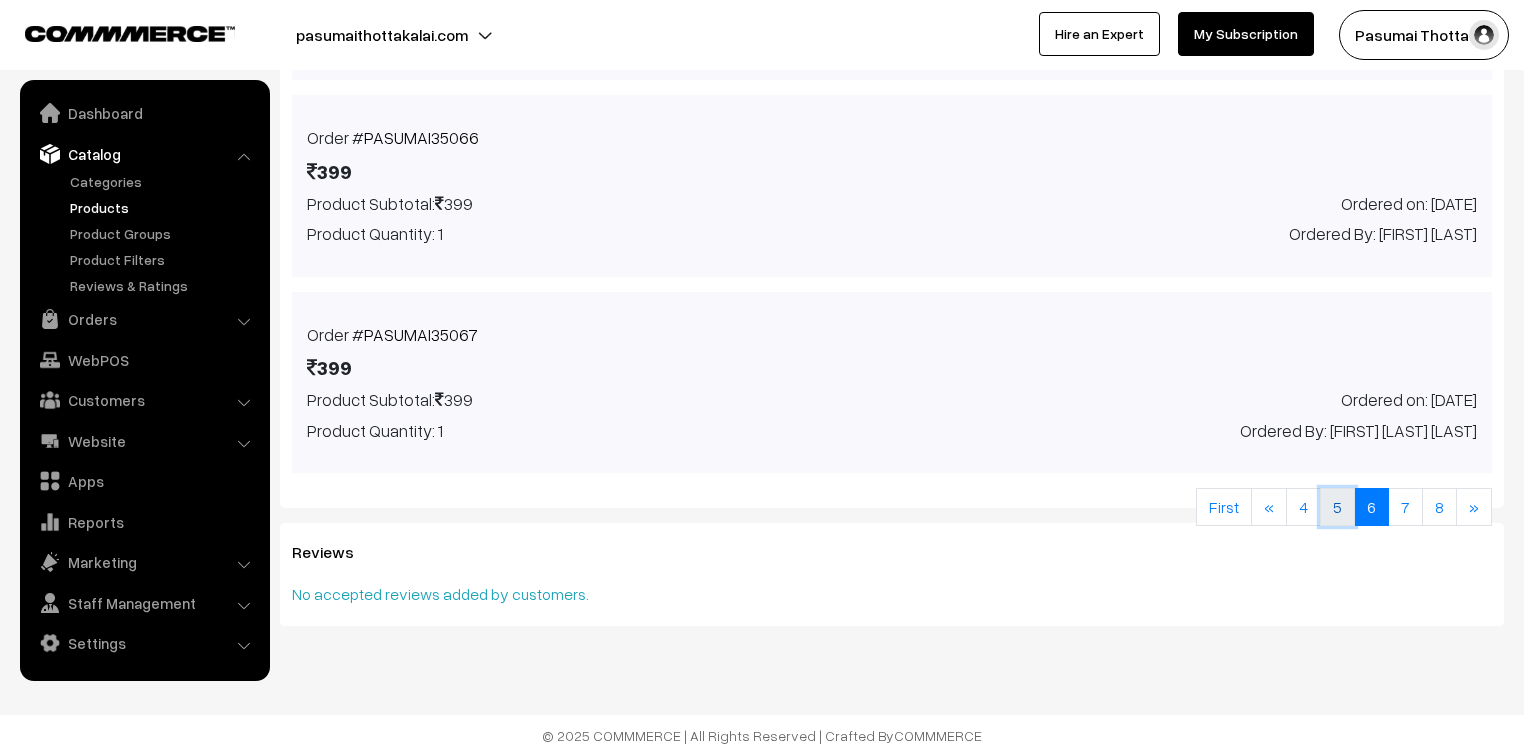 click on "5" at bounding box center (1337, 507) 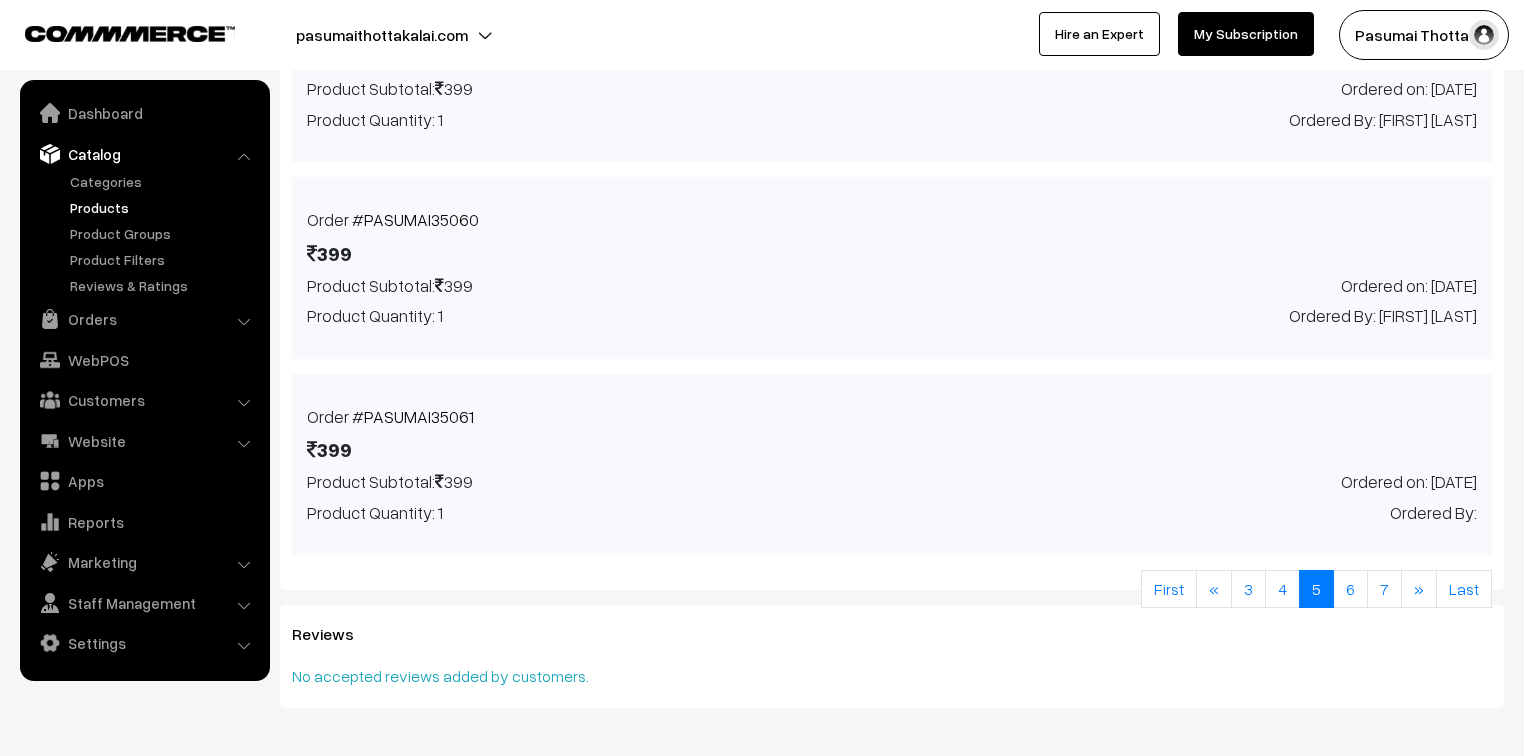 scroll, scrollTop: 1412, scrollLeft: 0, axis: vertical 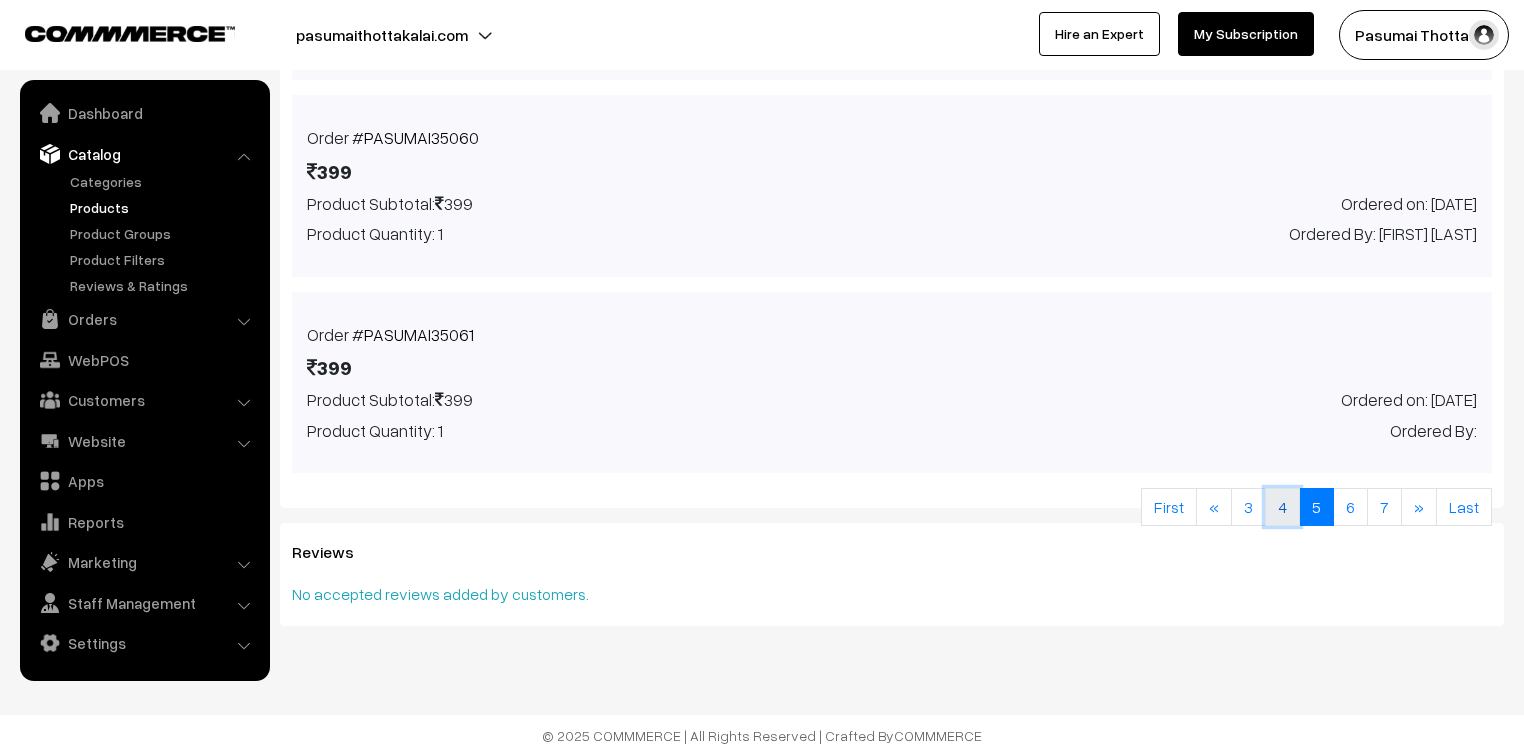 click on "4" at bounding box center (1282, 507) 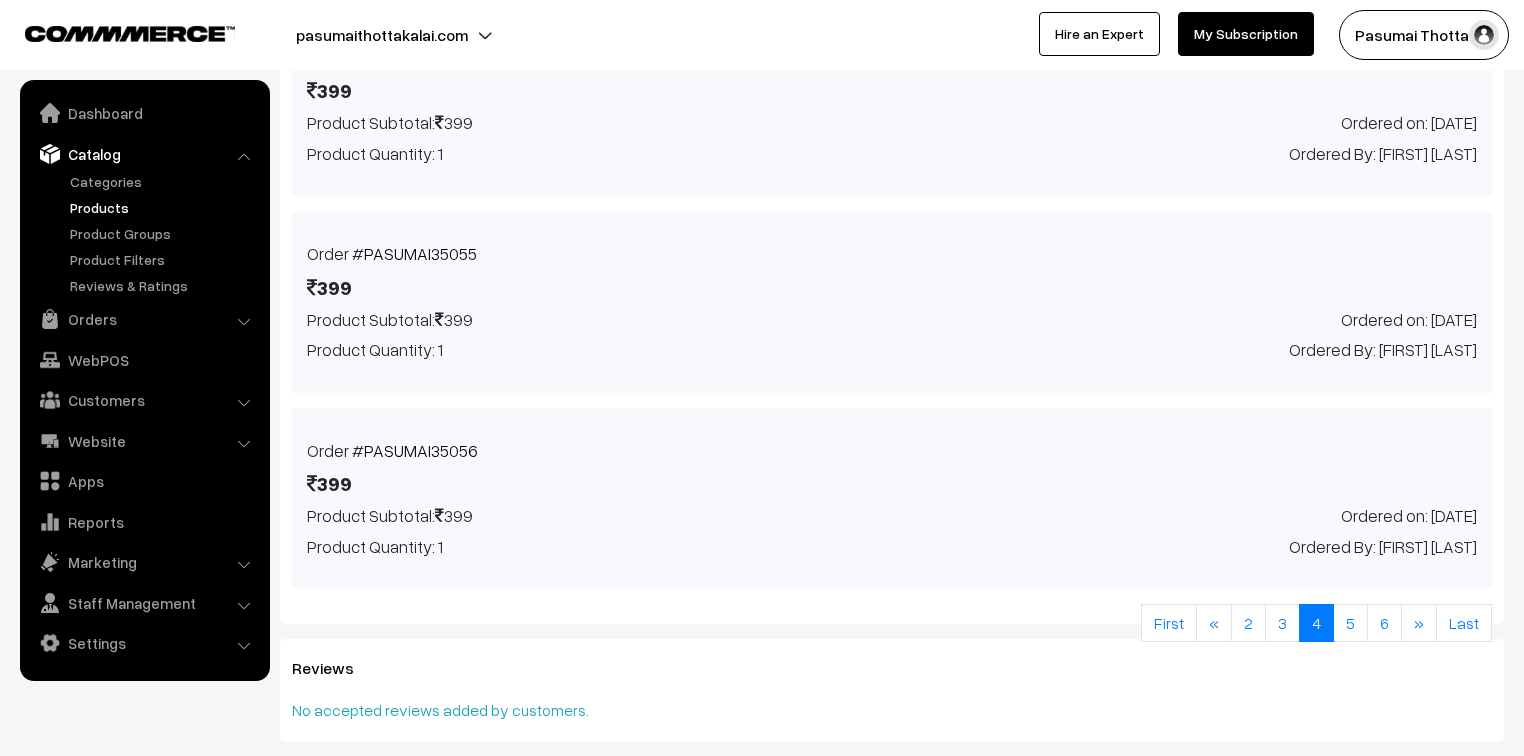 scroll, scrollTop: 1412, scrollLeft: 0, axis: vertical 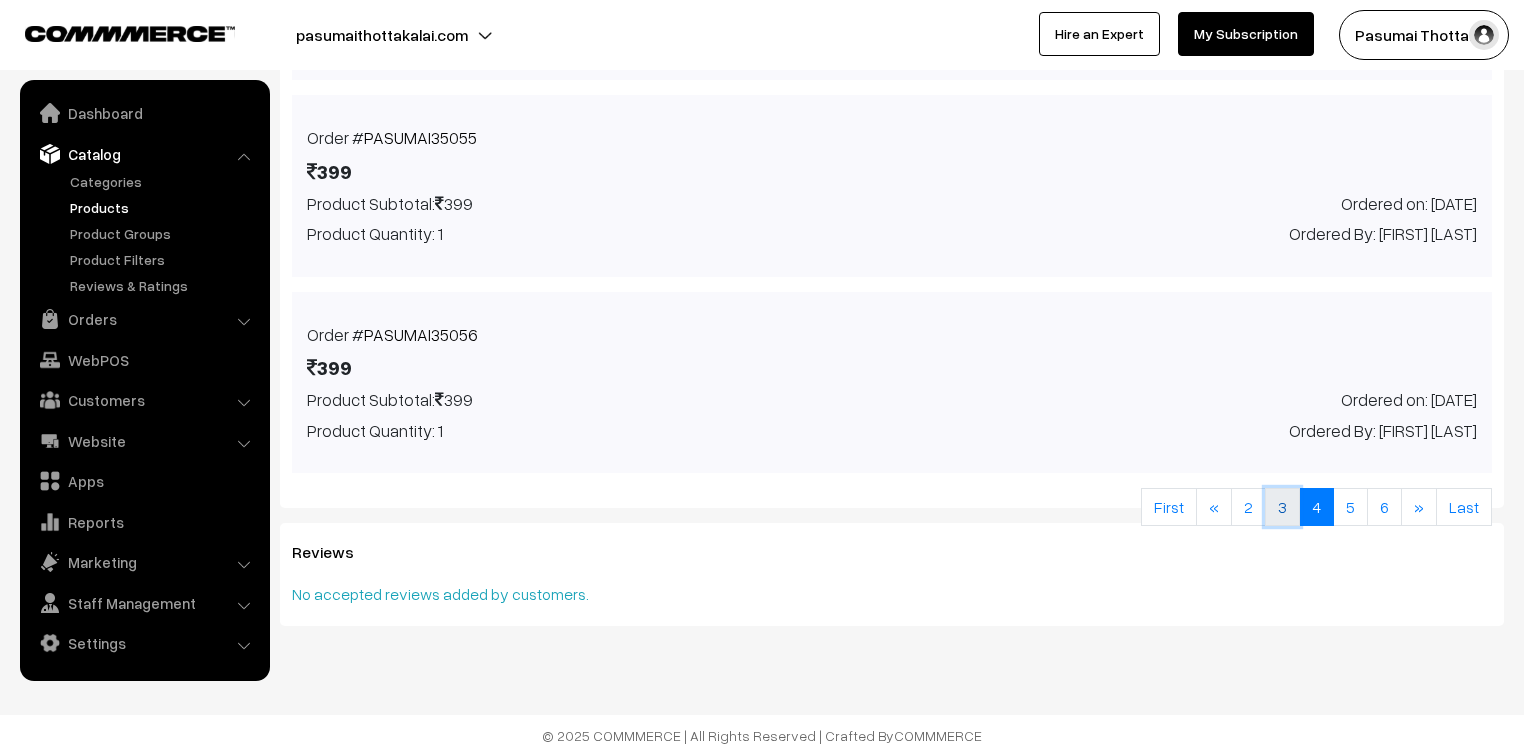 click on "3" at bounding box center (1282, 507) 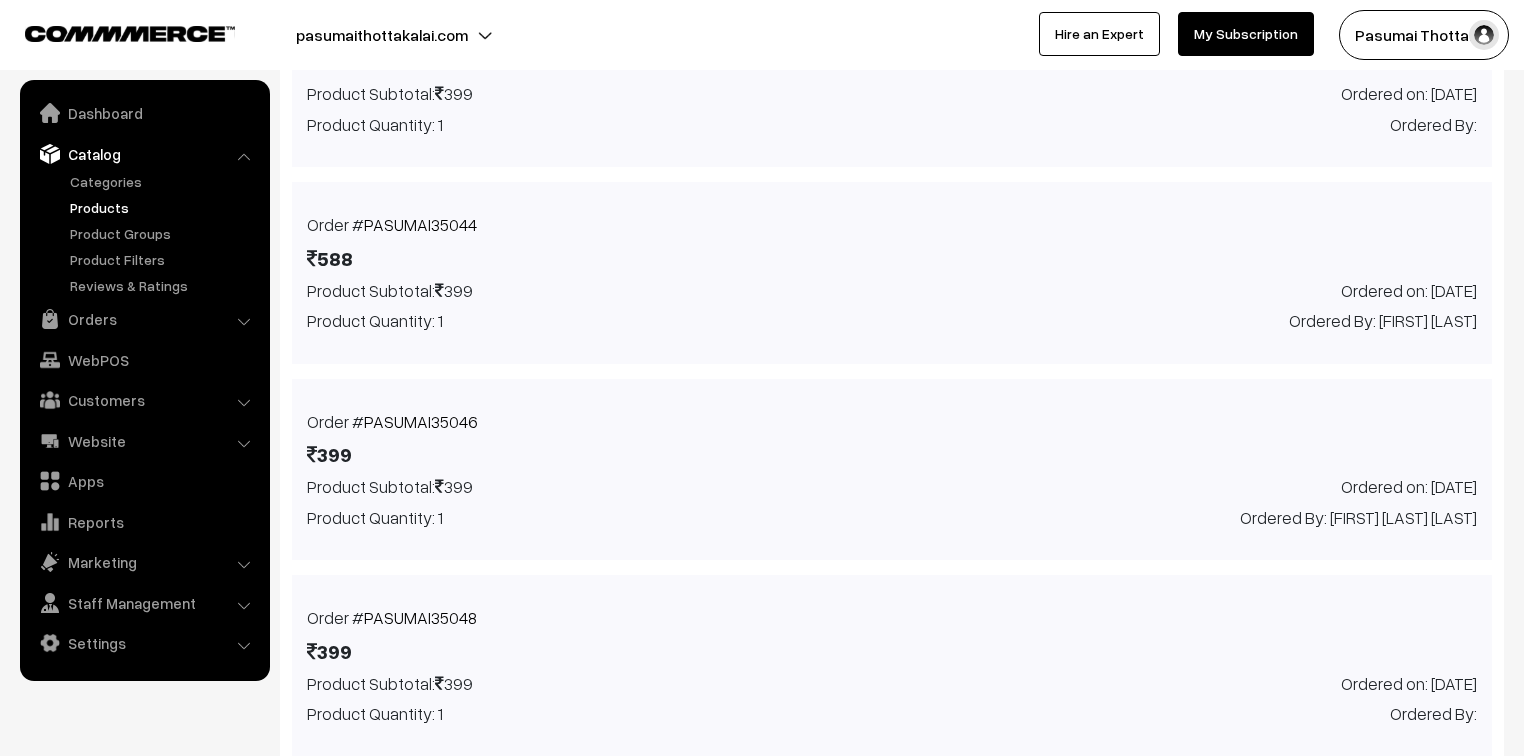scroll, scrollTop: 1332, scrollLeft: 0, axis: vertical 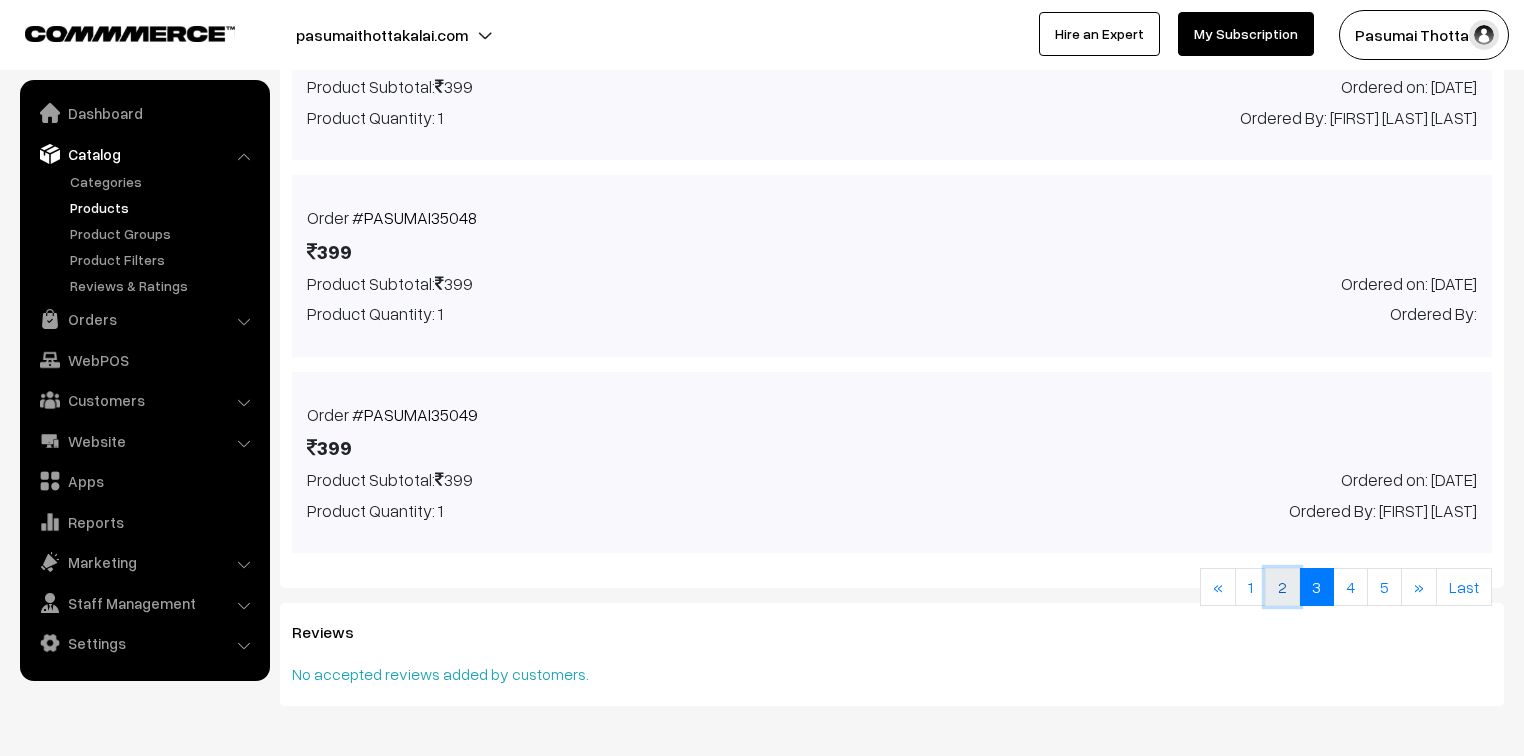 click on "2" at bounding box center (1282, 587) 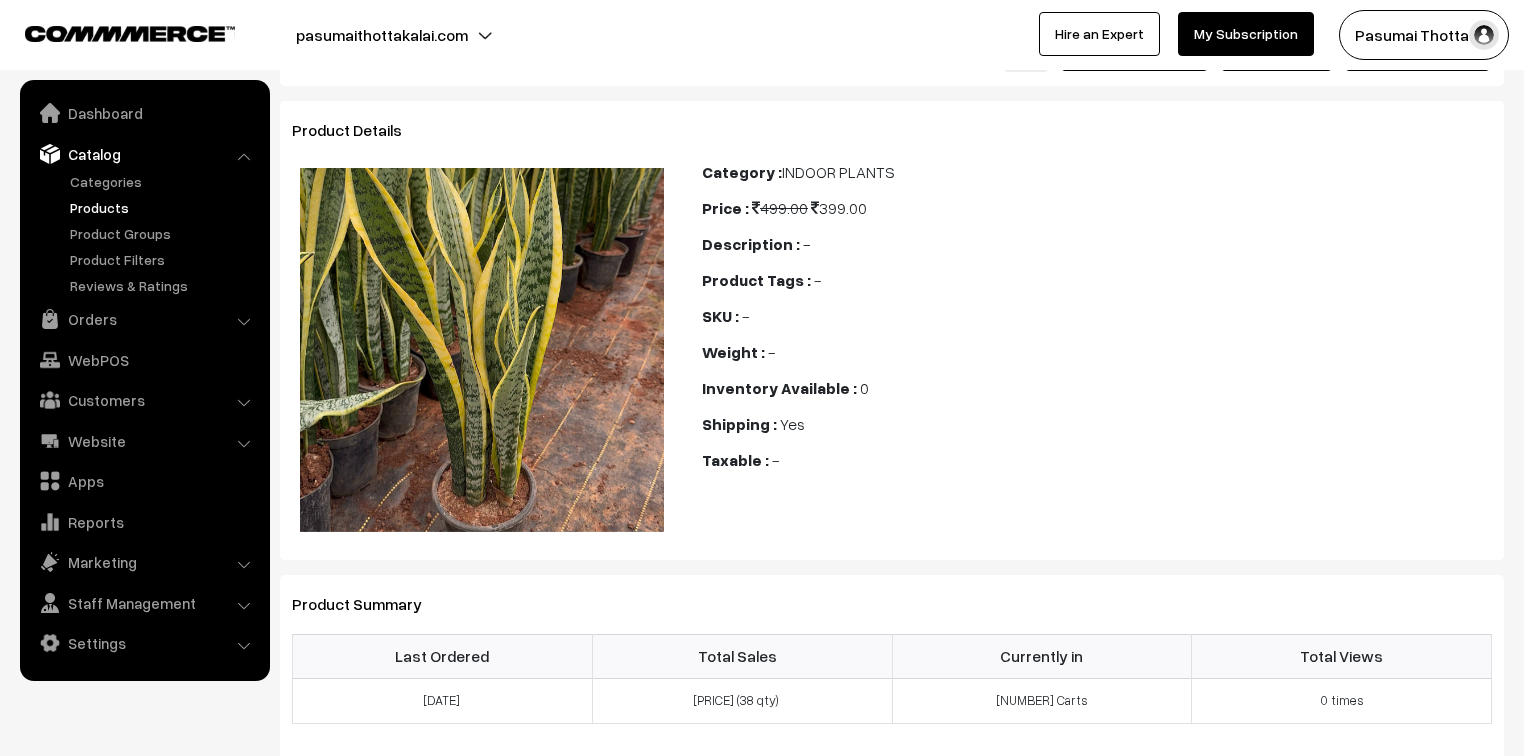 scroll, scrollTop: 0, scrollLeft: 0, axis: both 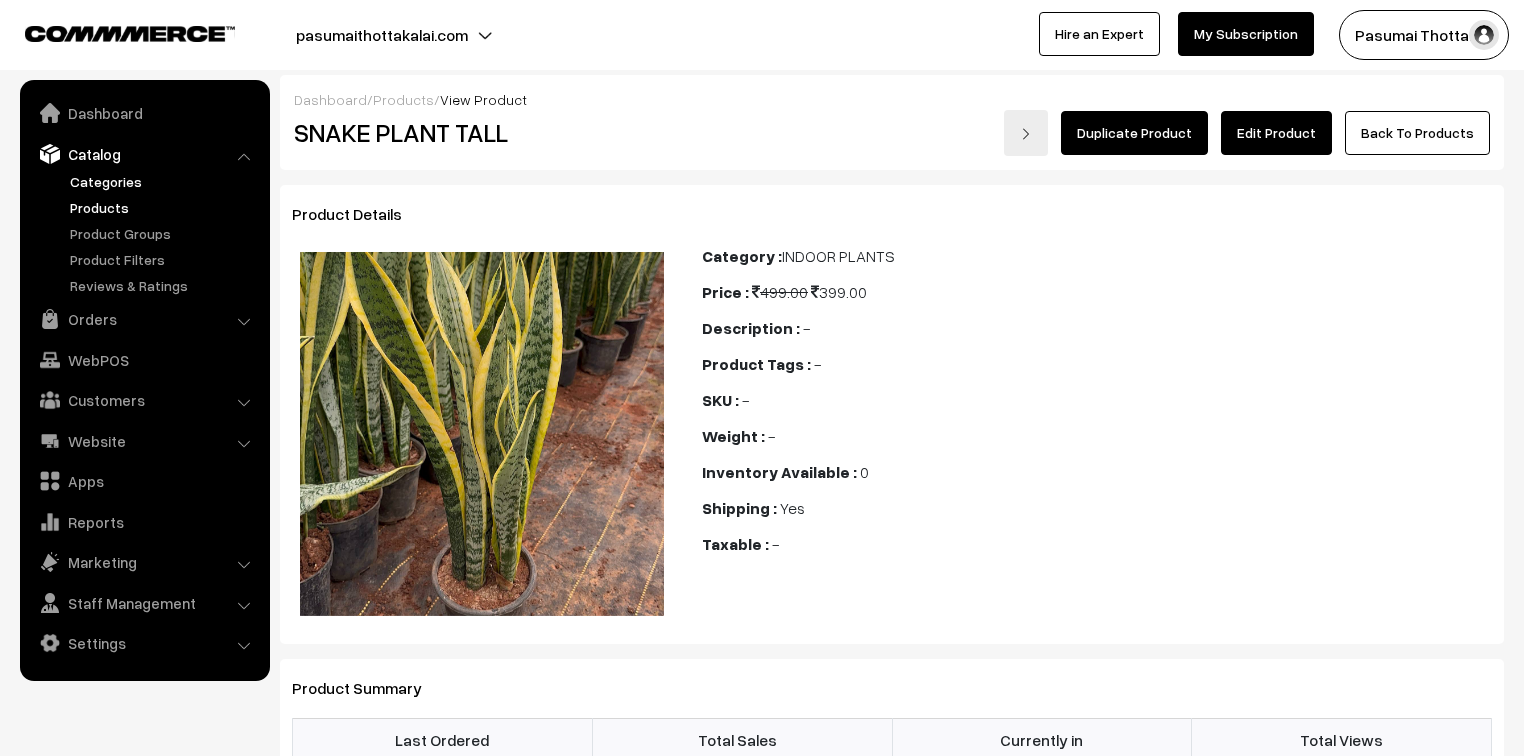 click on "Categories" at bounding box center [164, 181] 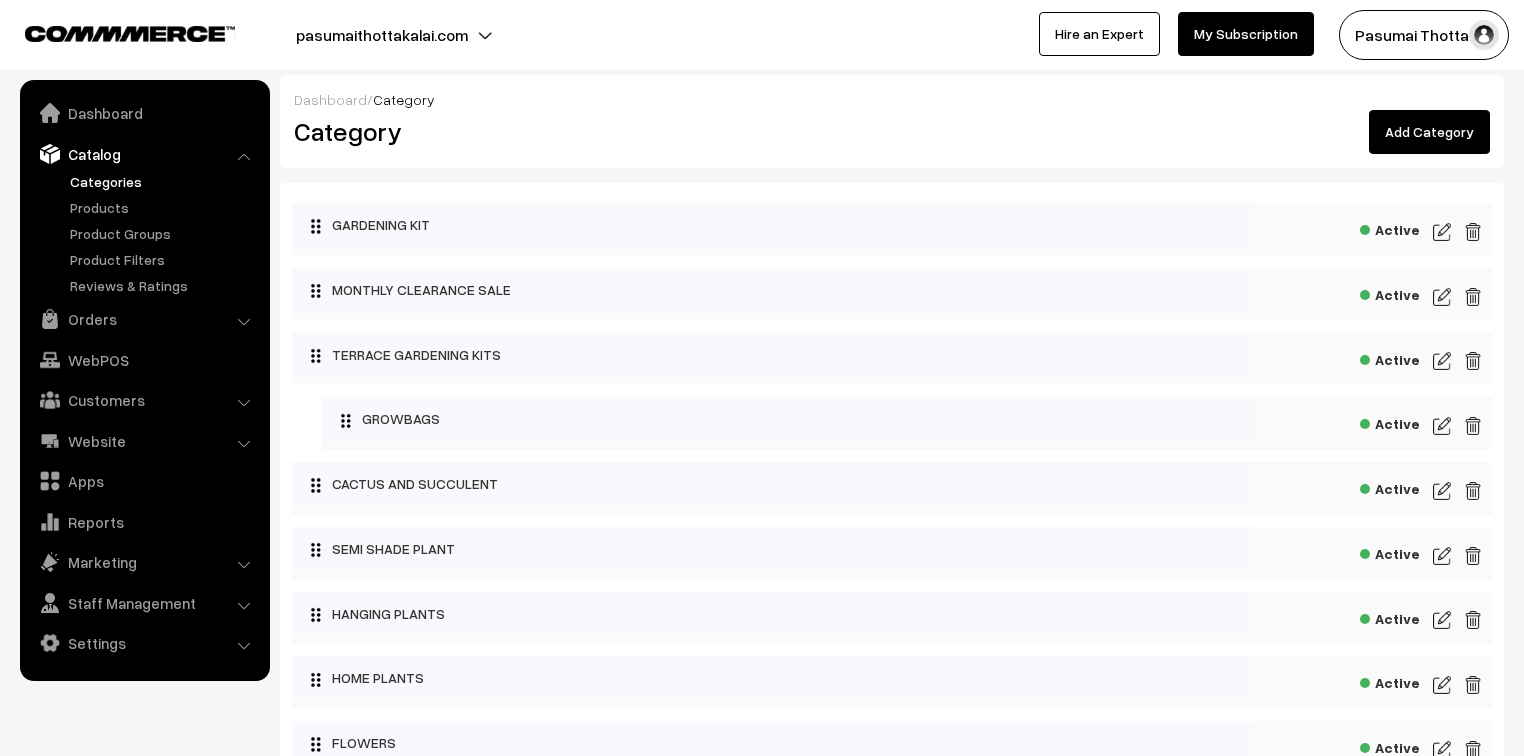 scroll, scrollTop: 0, scrollLeft: 0, axis: both 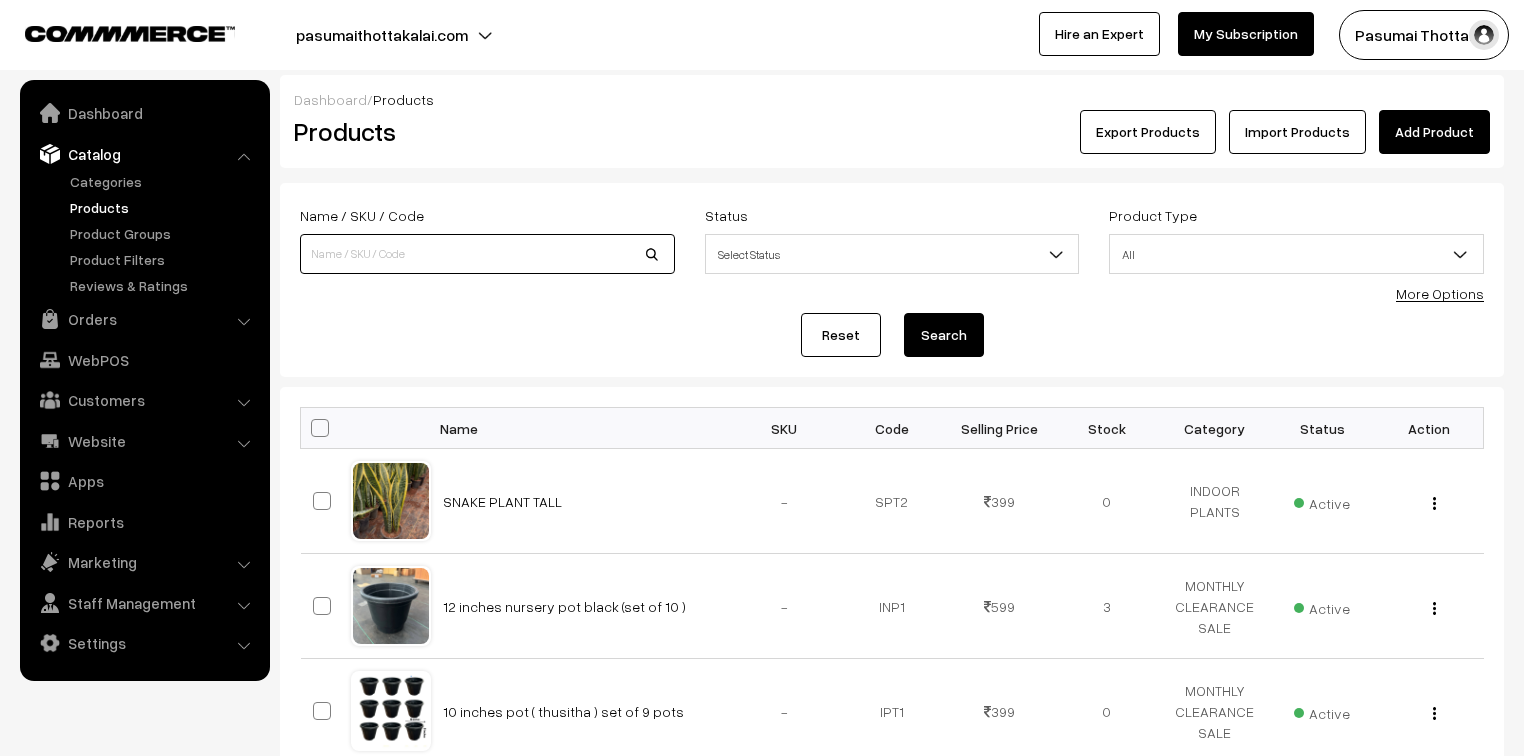 click at bounding box center (487, 254) 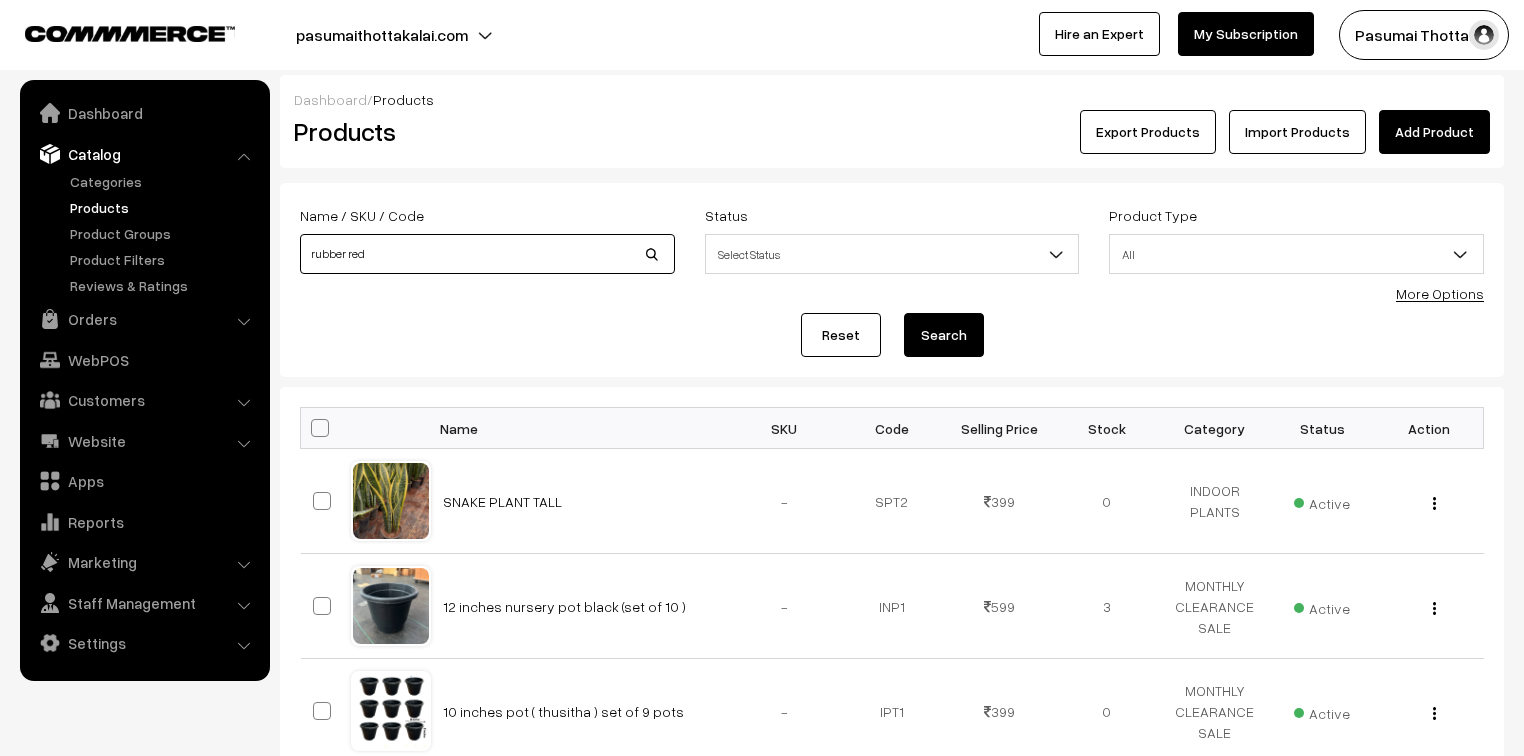 type on "rubber red" 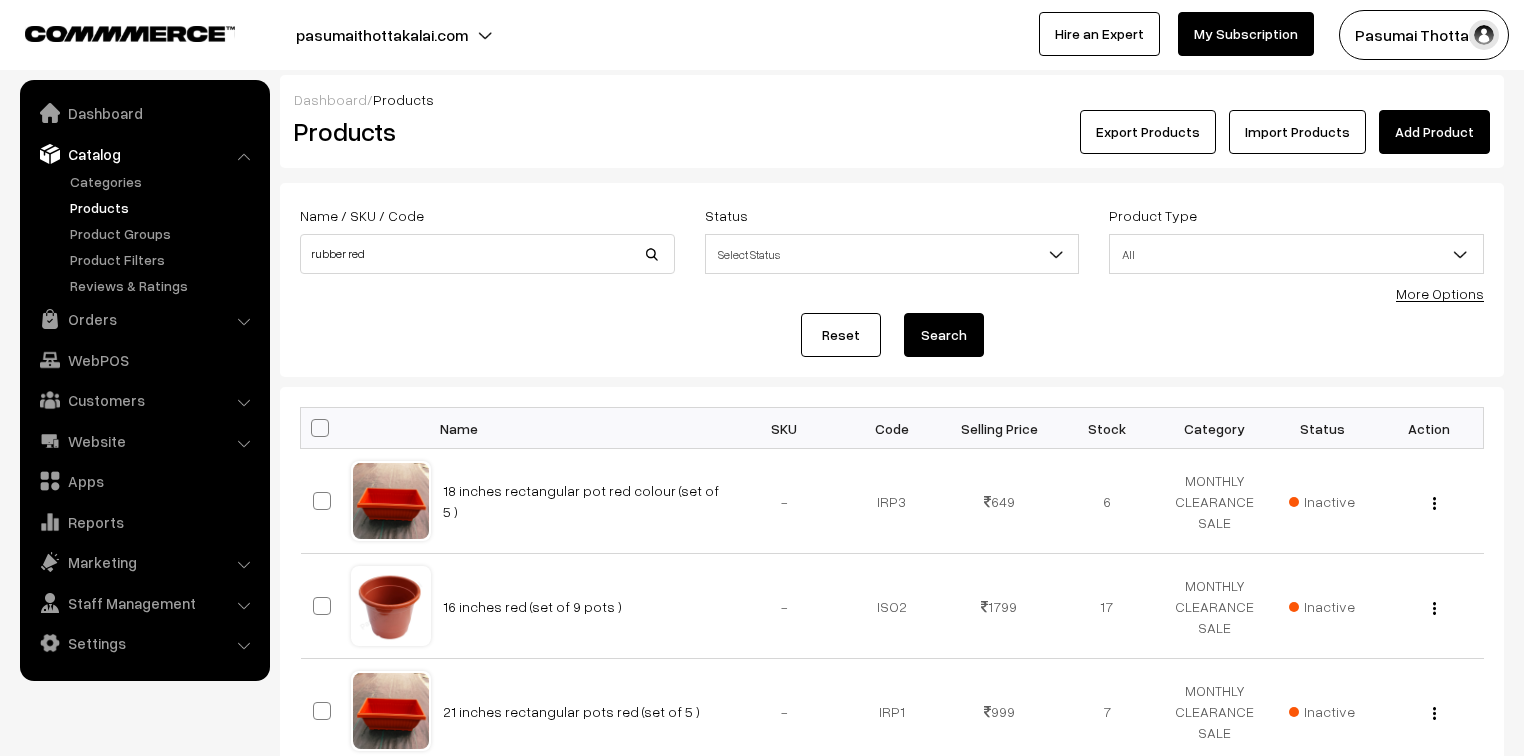 scroll, scrollTop: 0, scrollLeft: 0, axis: both 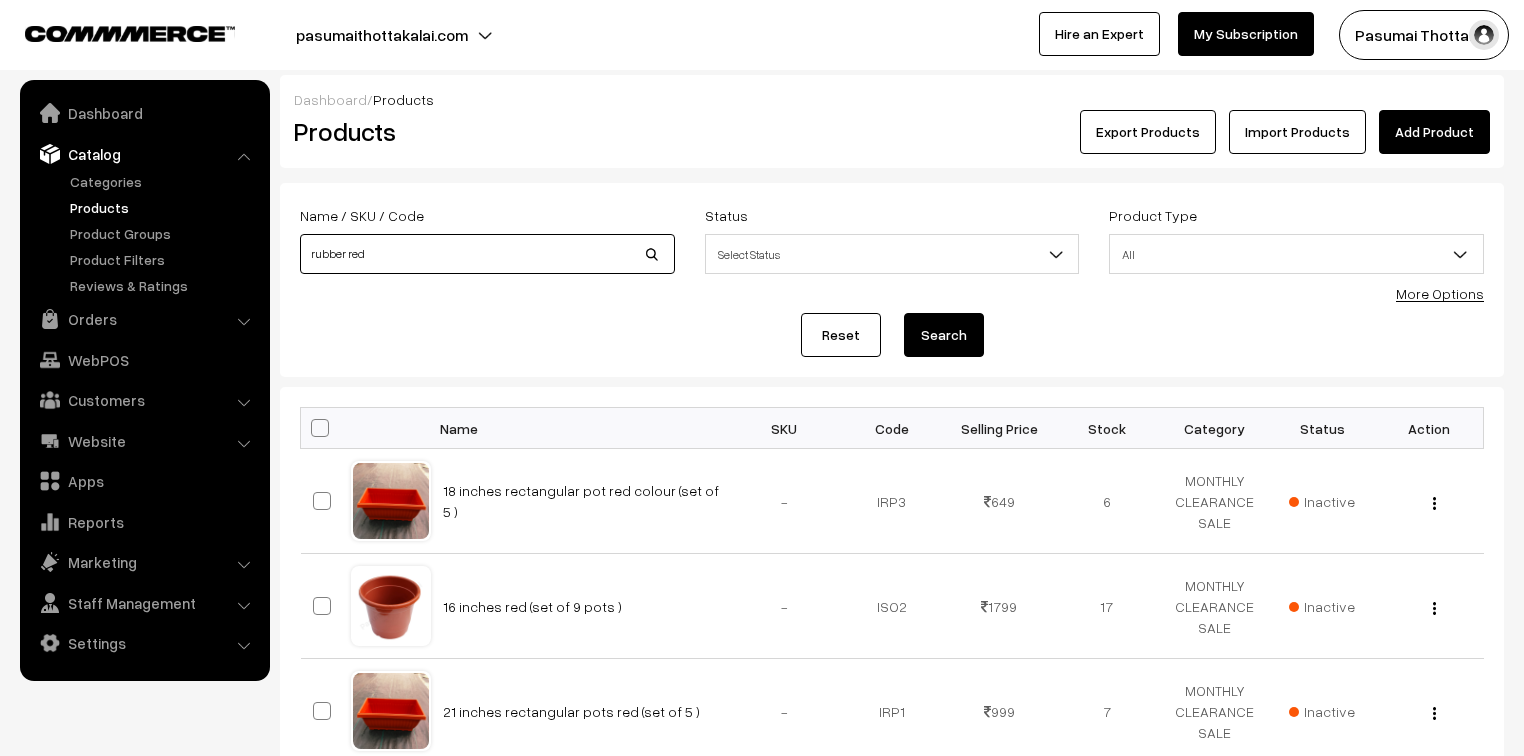 click on "rubber red" at bounding box center [487, 254] 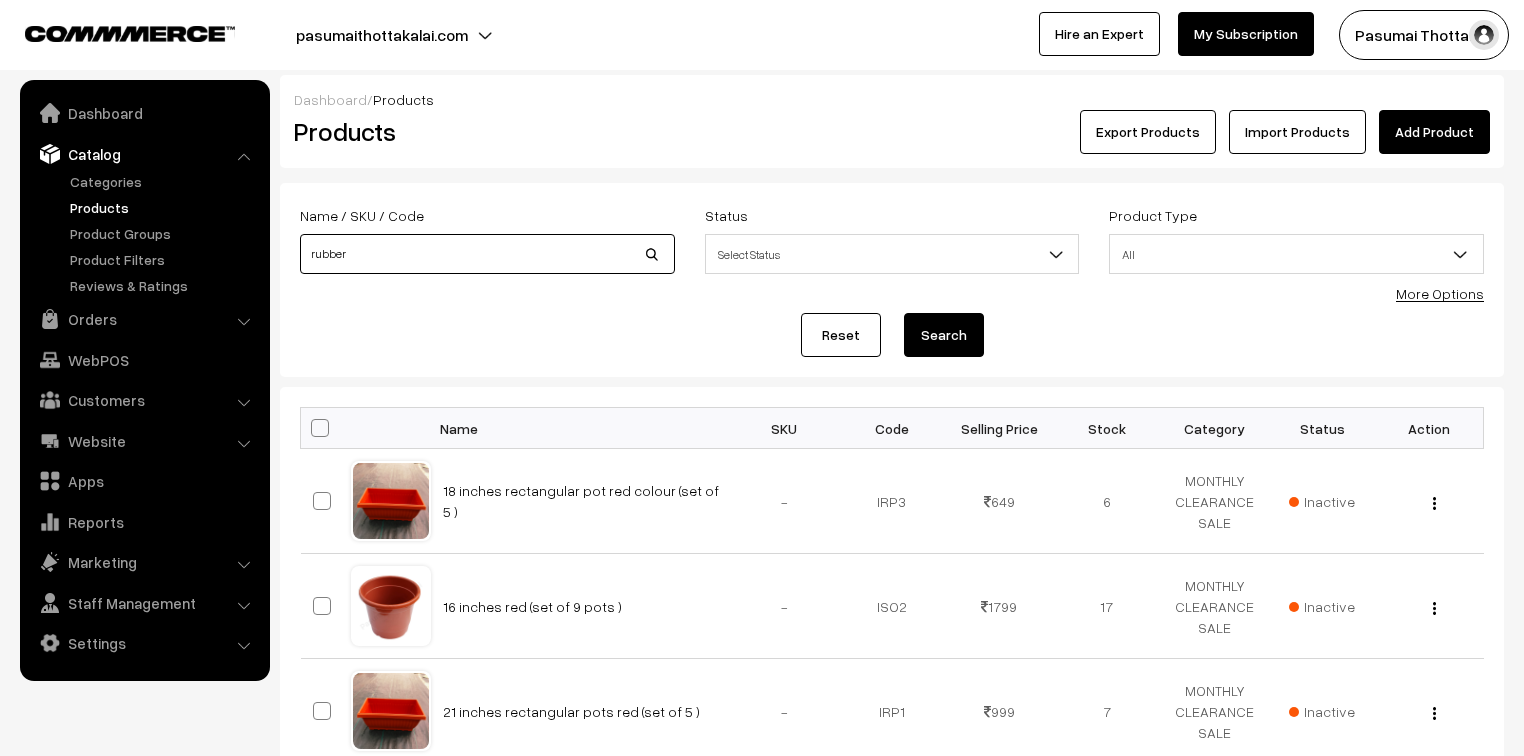type on "RUBBER GREEN VARIGATED" 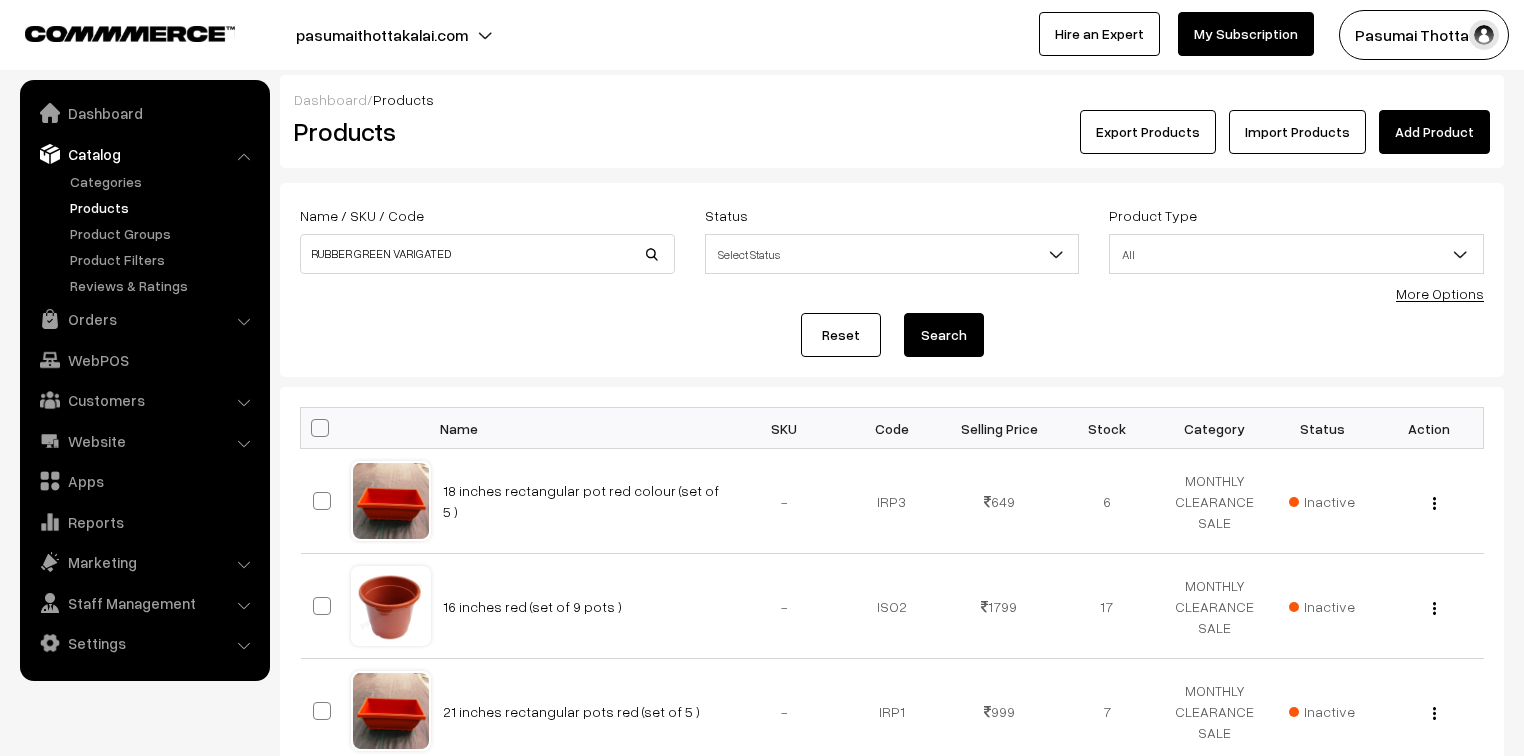 click on "Search" at bounding box center (944, 335) 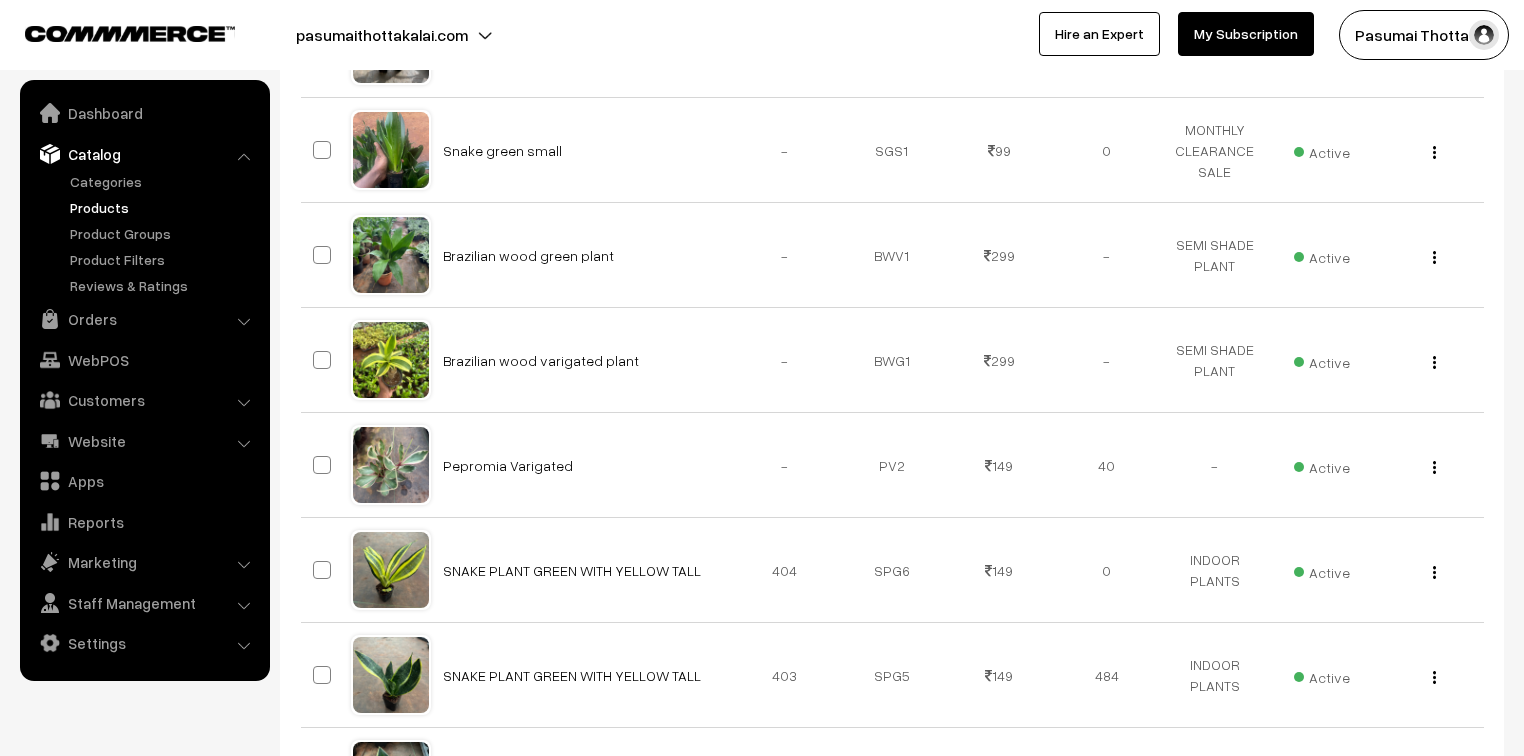 scroll, scrollTop: 0, scrollLeft: 0, axis: both 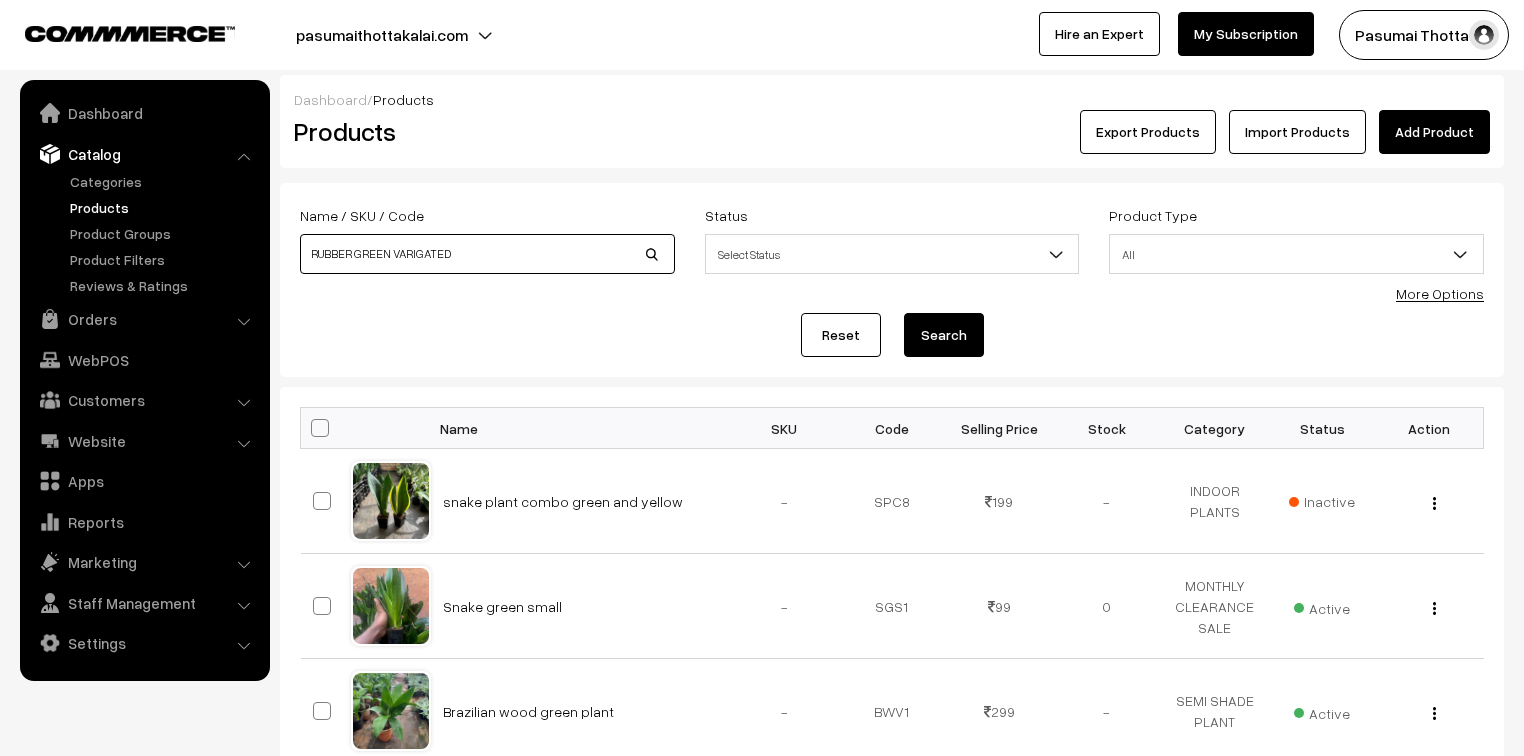 click on "RUBBER GREEN VARIGATED" at bounding box center [487, 254] 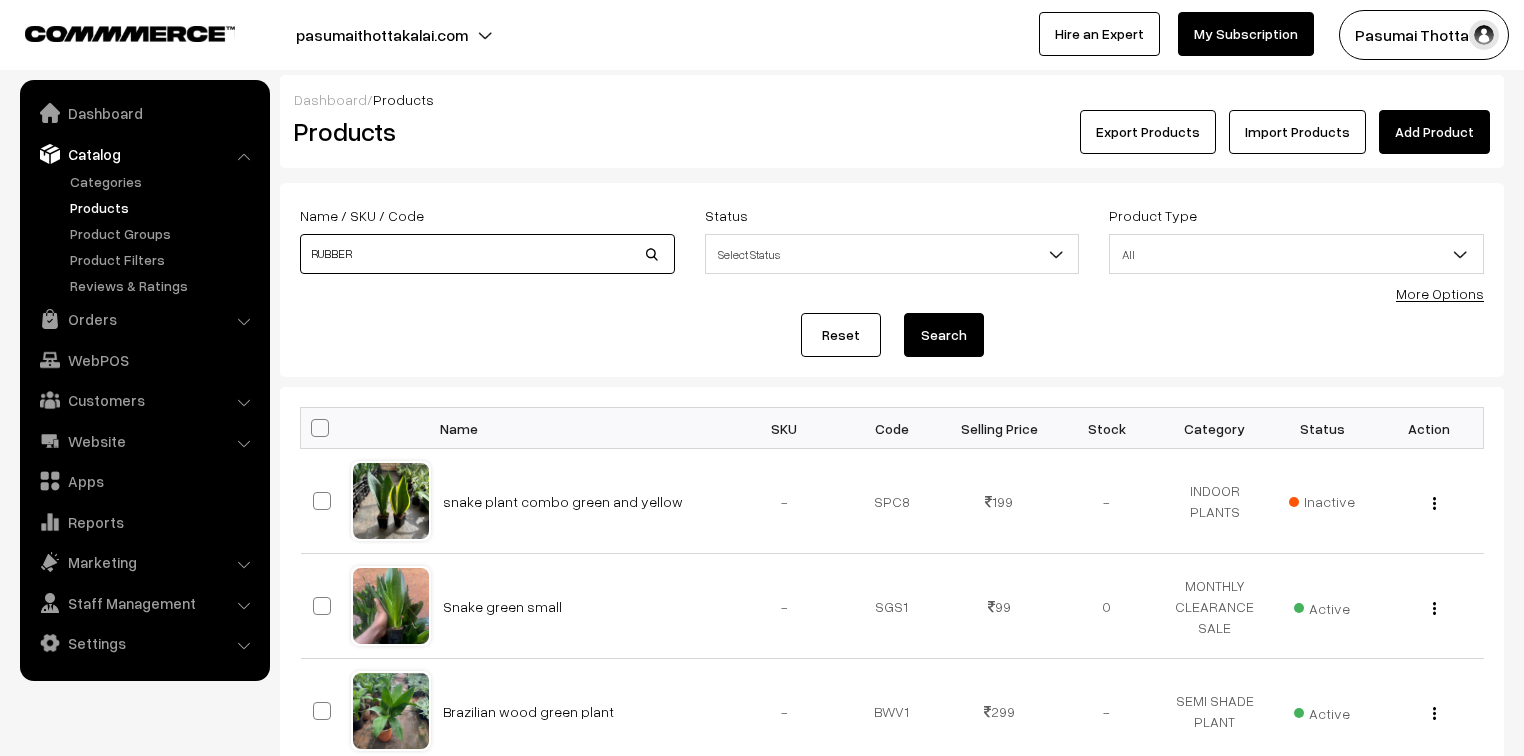 type on "RUBBER" 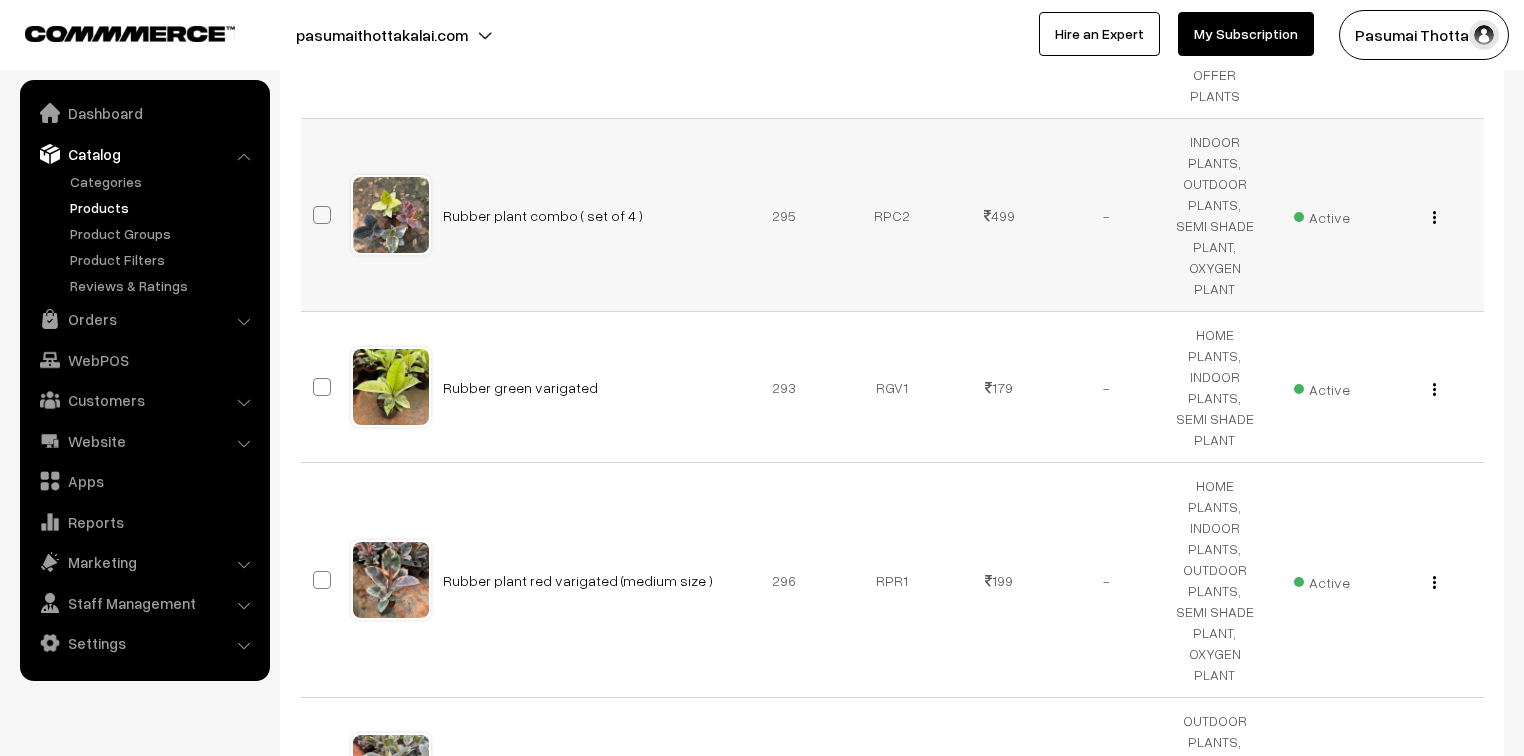 scroll, scrollTop: 800, scrollLeft: 0, axis: vertical 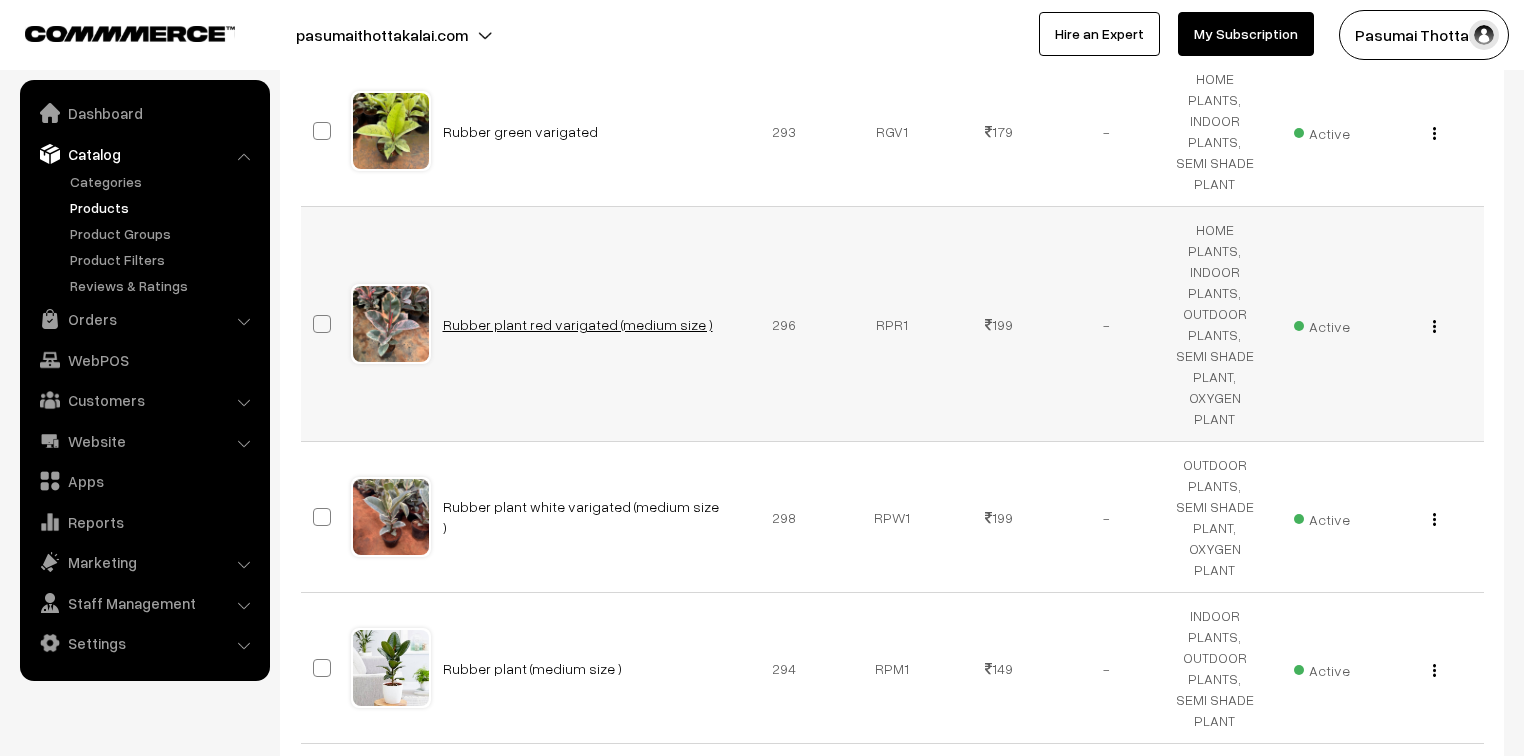 click on "Rubber plant red varigated (medium size )" at bounding box center [578, 324] 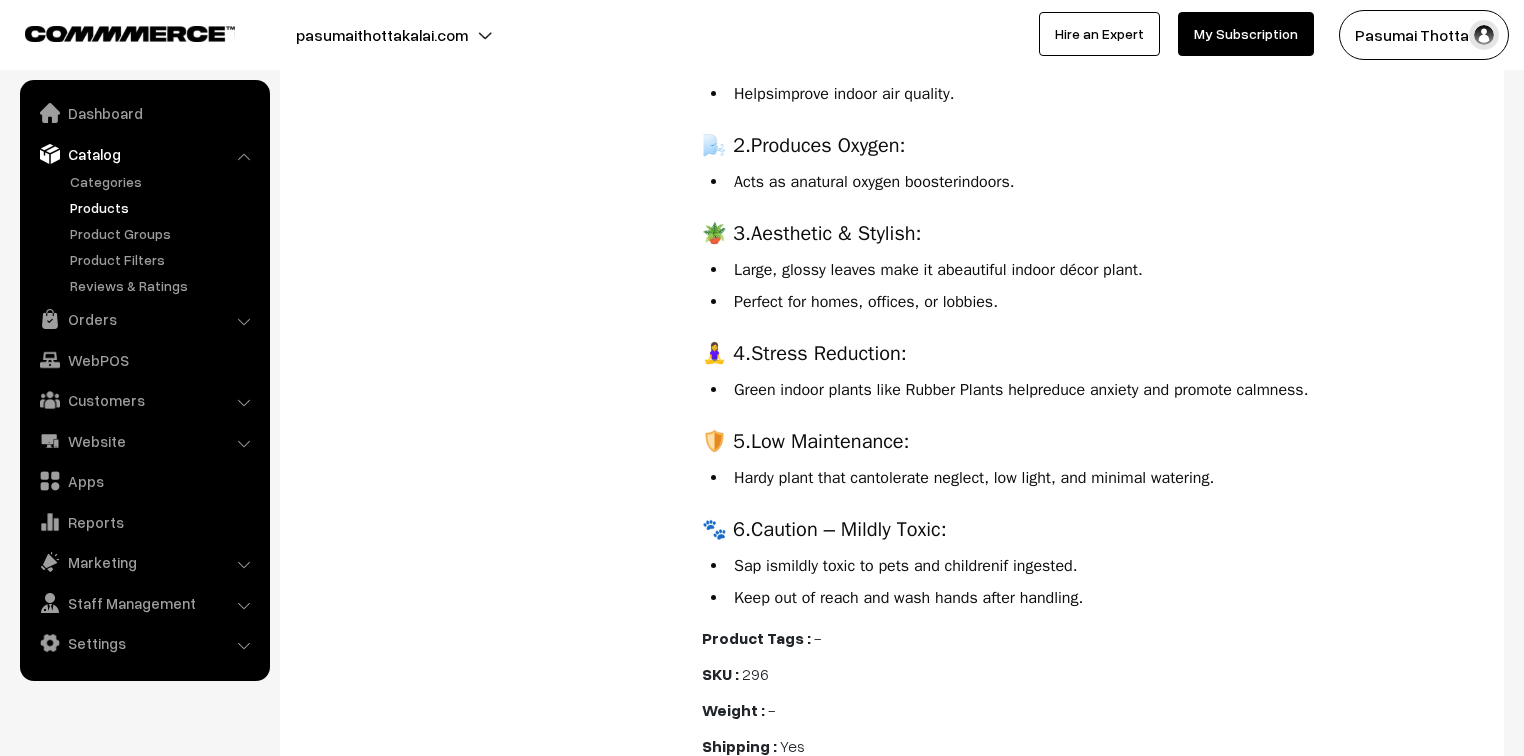 scroll, scrollTop: 960, scrollLeft: 0, axis: vertical 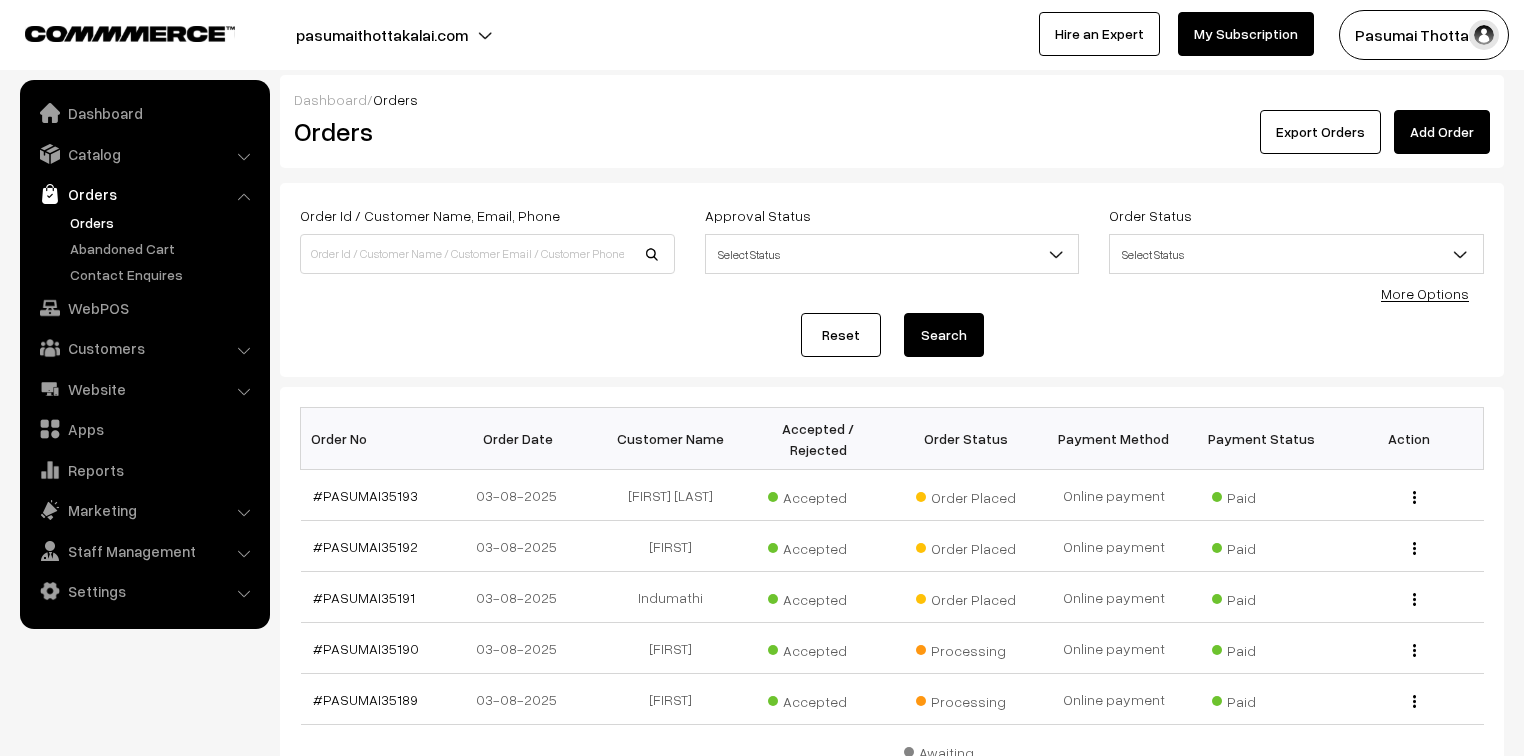 click at bounding box center (487, 254) 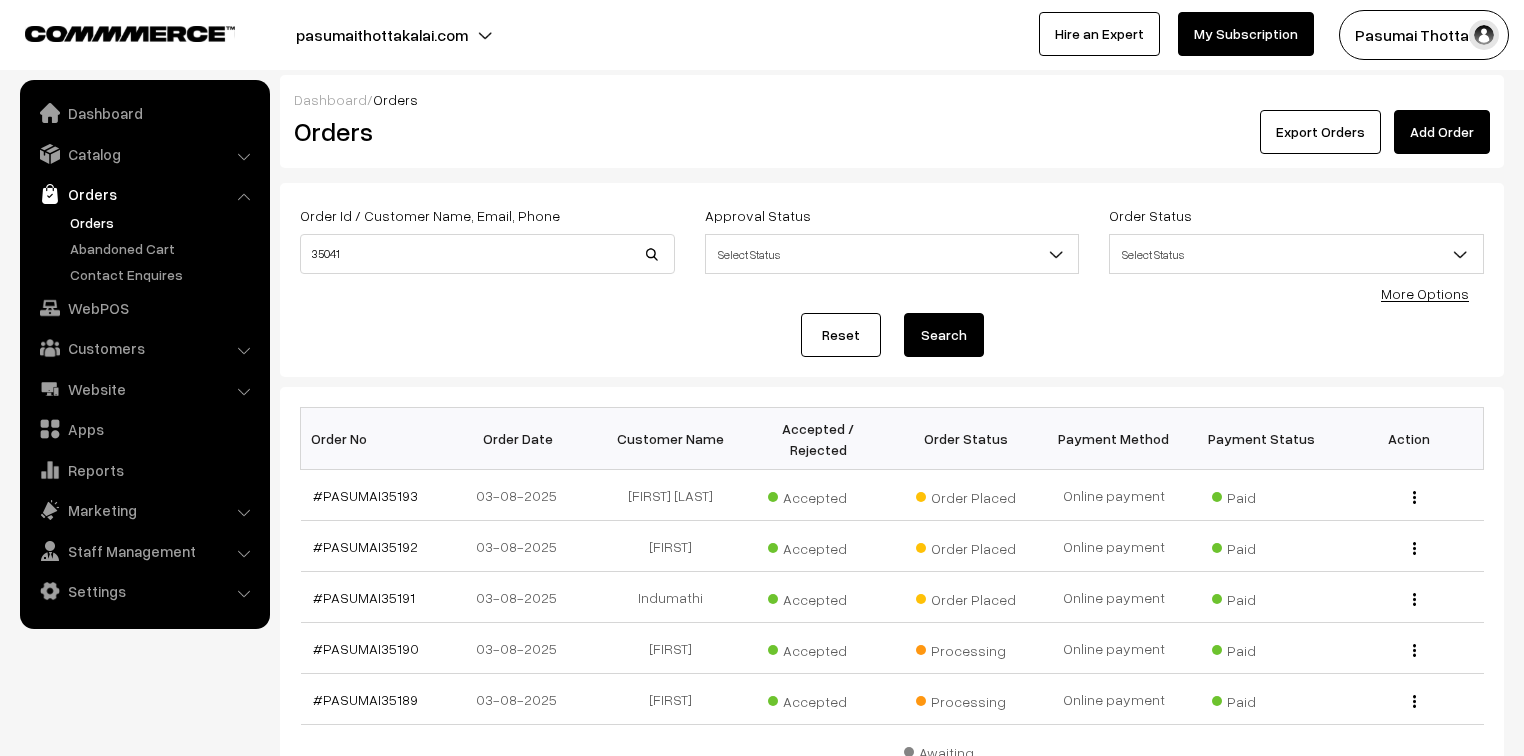 type on "35041" 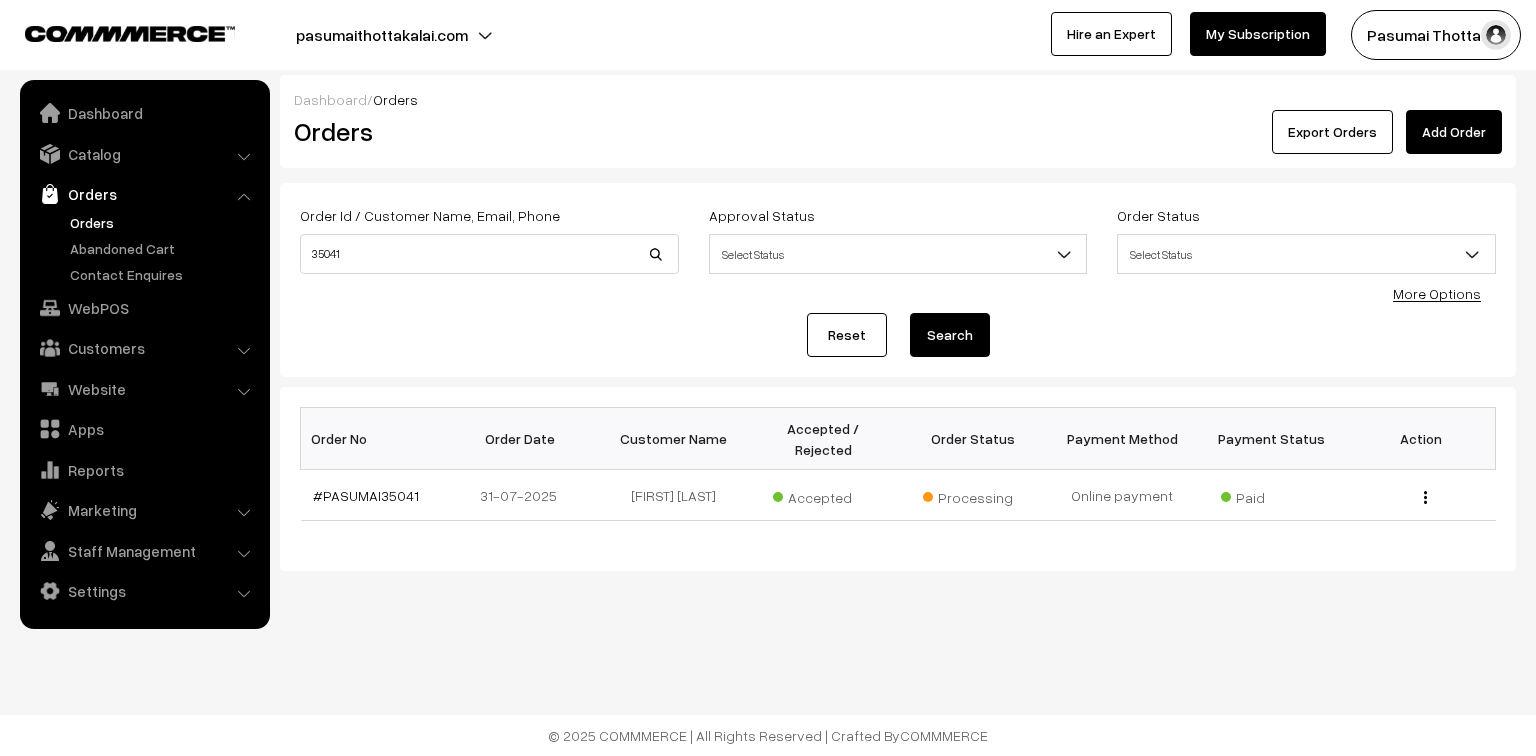 scroll, scrollTop: 0, scrollLeft: 0, axis: both 